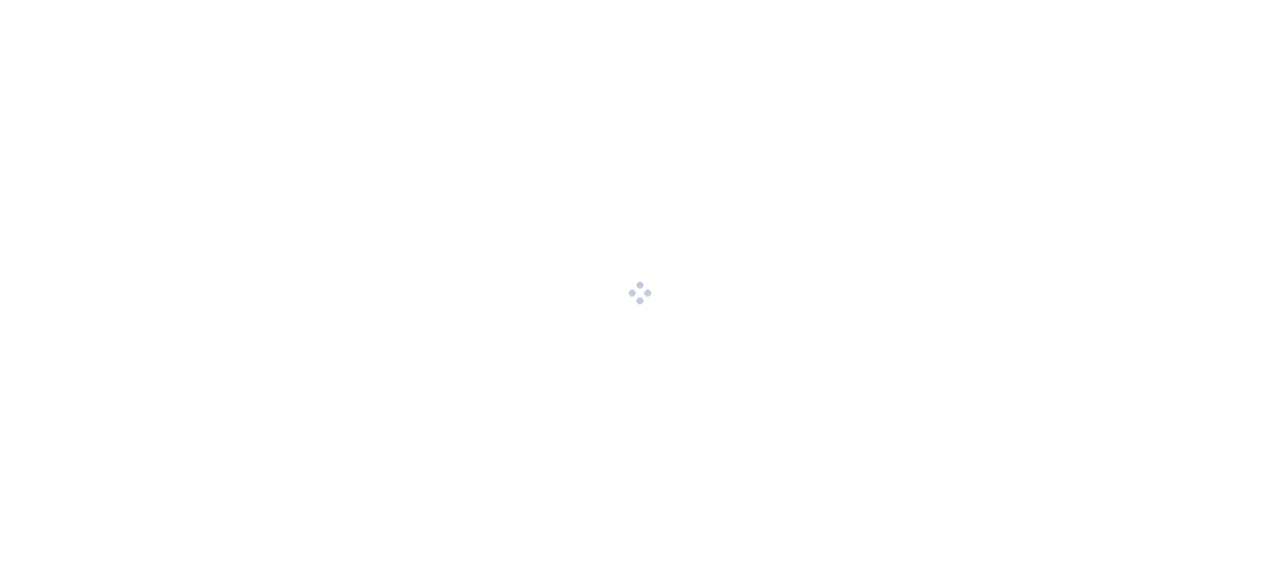 scroll, scrollTop: 0, scrollLeft: 0, axis: both 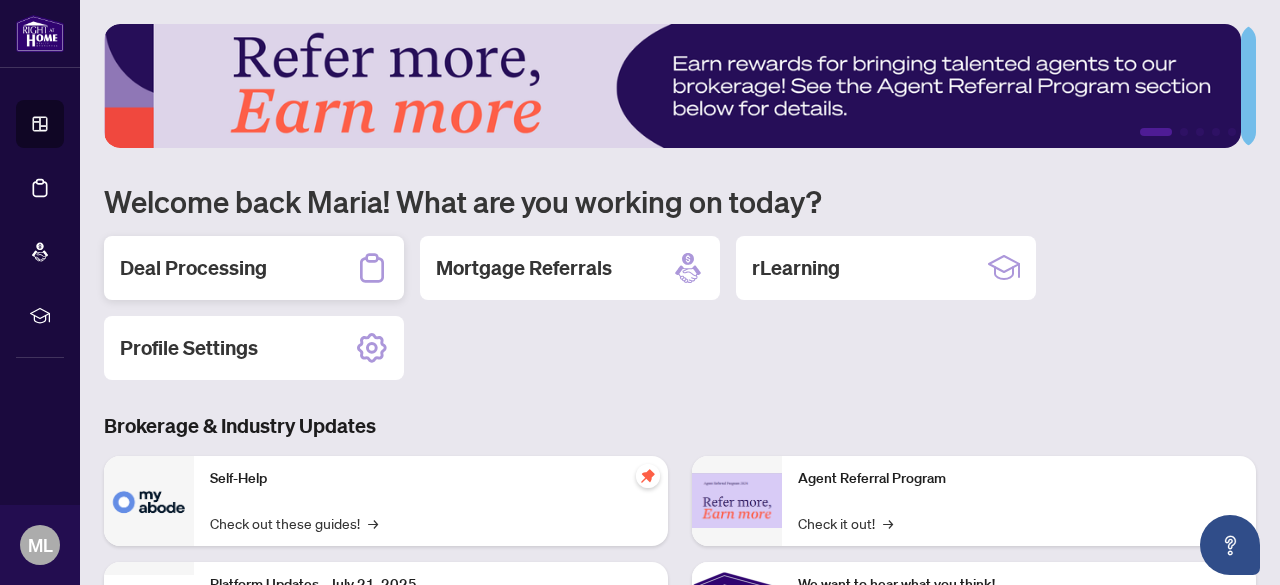 click on "Deal Processing" at bounding box center (254, 268) 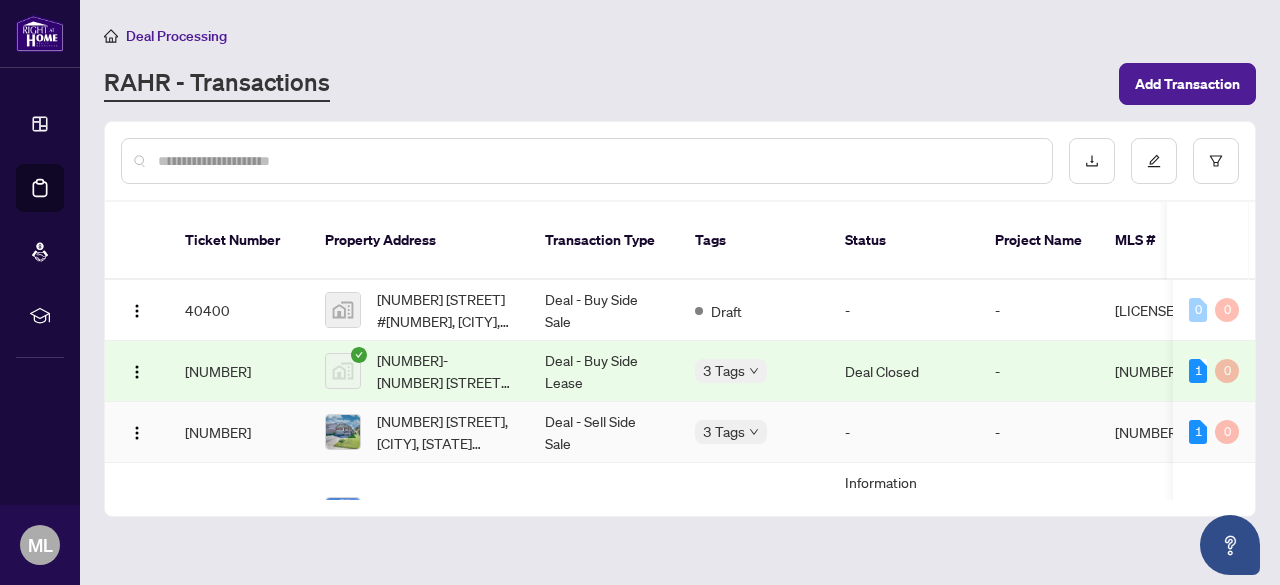 click on "1" at bounding box center [1198, 432] 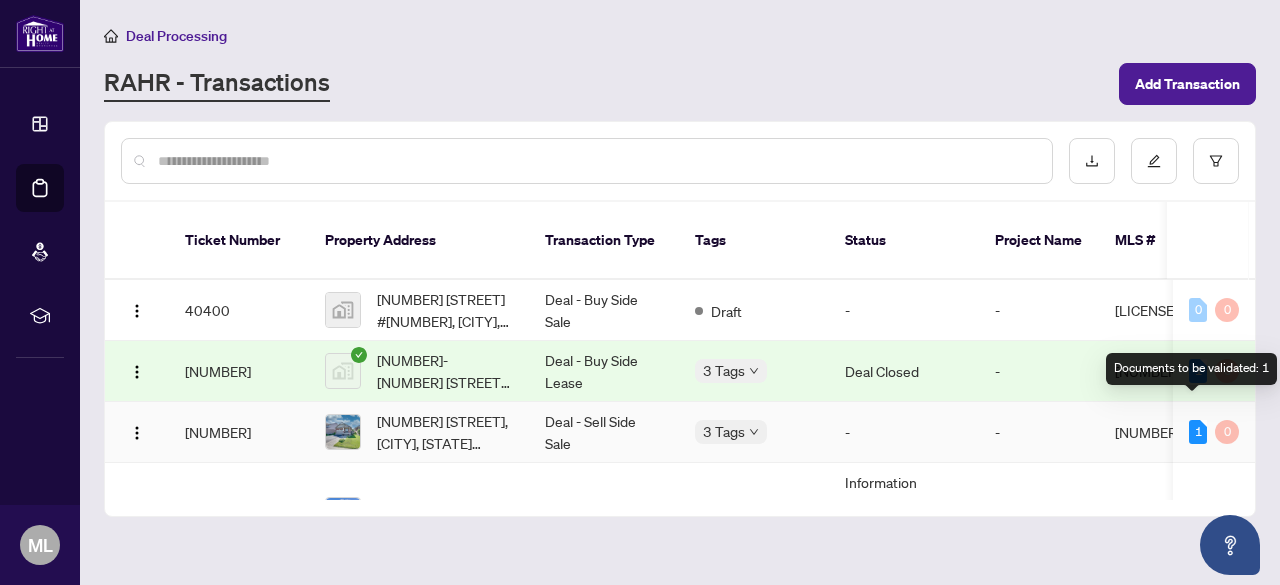 click on "1" at bounding box center (1198, 432) 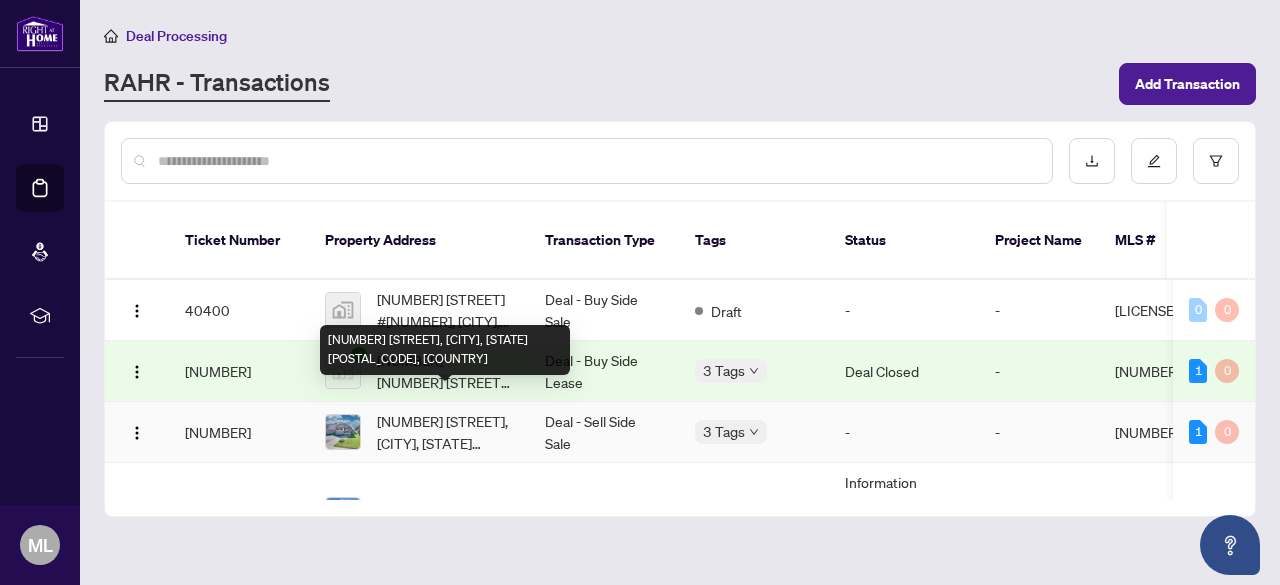 click on "[NUMBER] [STREET], [CITY], [STATE] [POSTAL_CODE], [COUNTRY]" at bounding box center [445, 432] 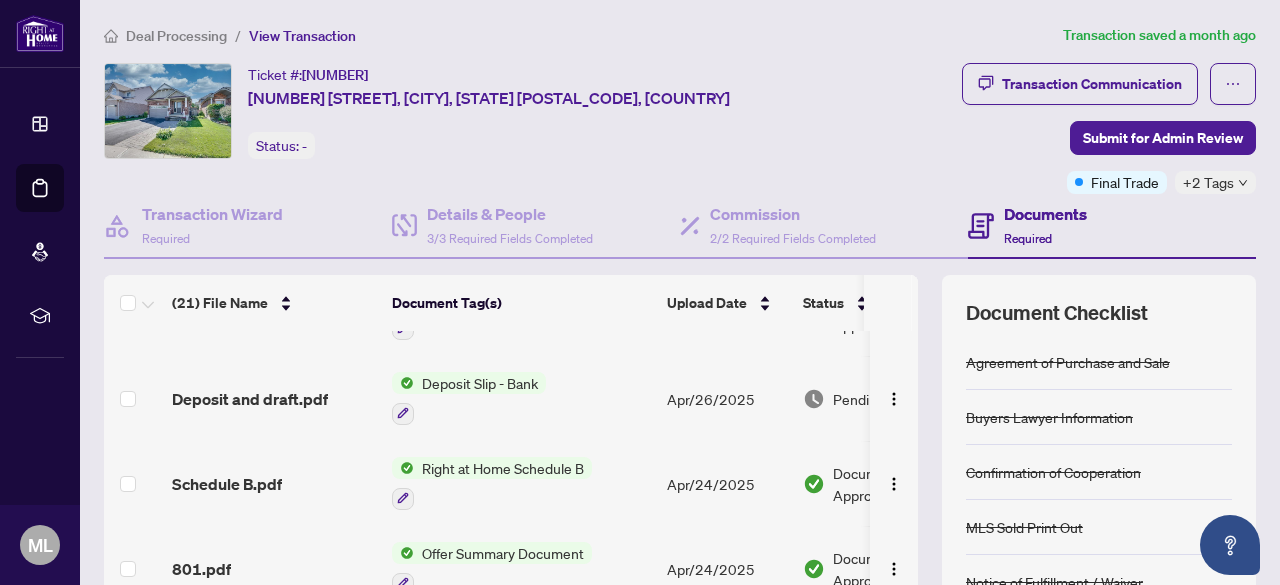 scroll, scrollTop: 1476, scrollLeft: 0, axis: vertical 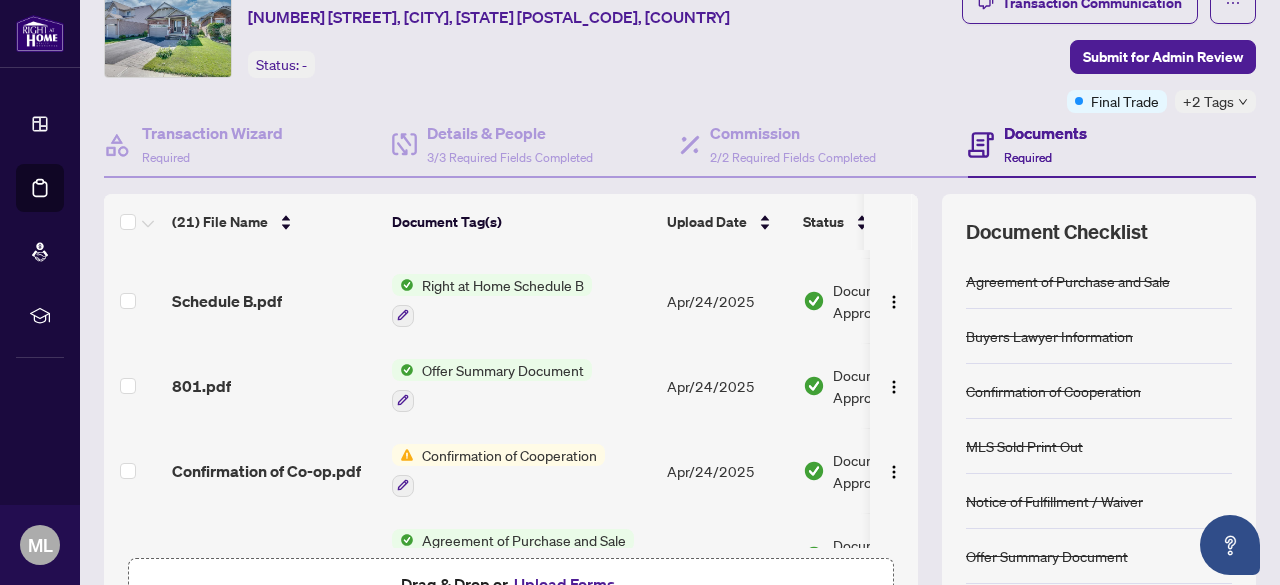 click on "+2 Tags" at bounding box center (1208, 101) 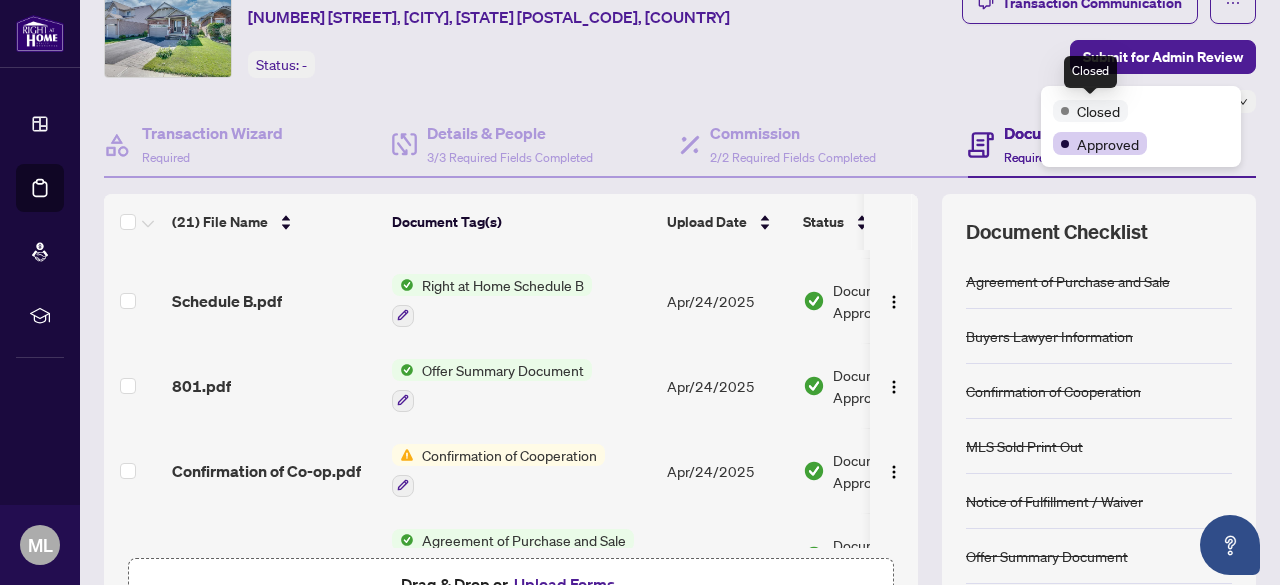 click on "Closed" at bounding box center (1098, 111) 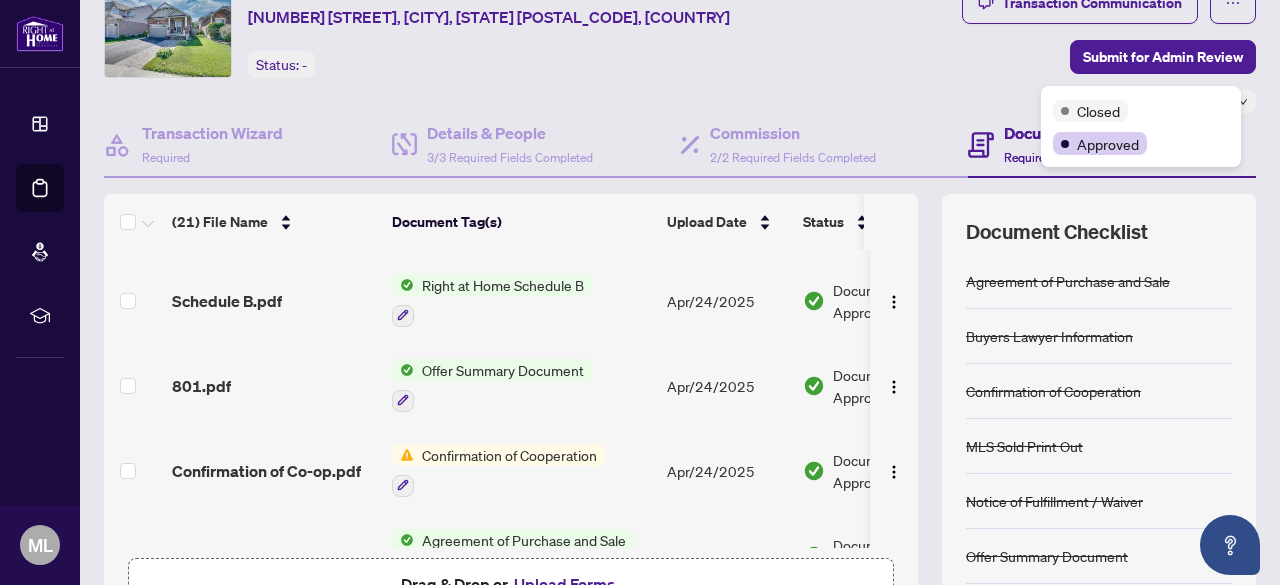 click on "Transaction Communication Submit for Admin Review Final Trade +2 Tags" at bounding box center (1053, 47) 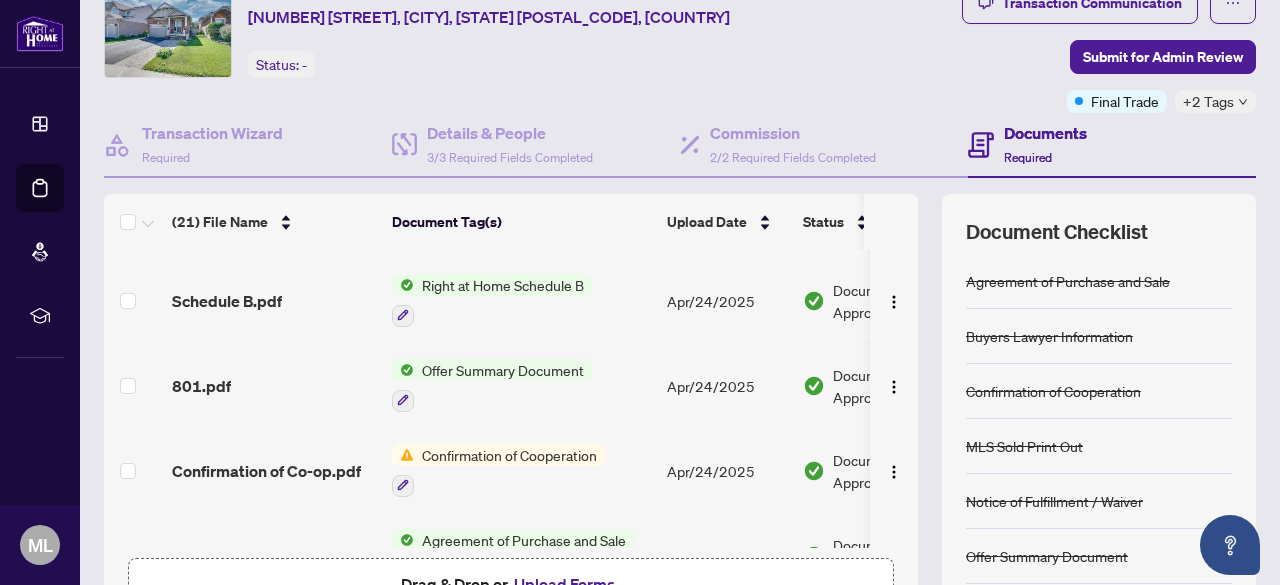 scroll, scrollTop: 290, scrollLeft: 0, axis: vertical 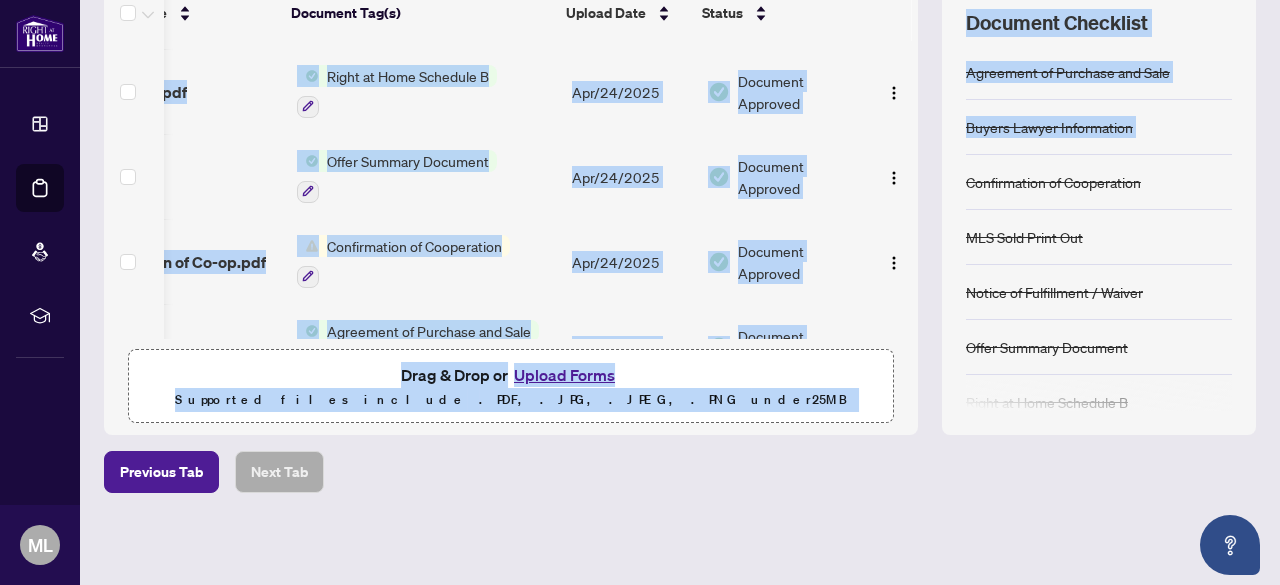 drag, startPoint x: 896, startPoint y: 305, endPoint x: 923, endPoint y: 181, distance: 126.90548 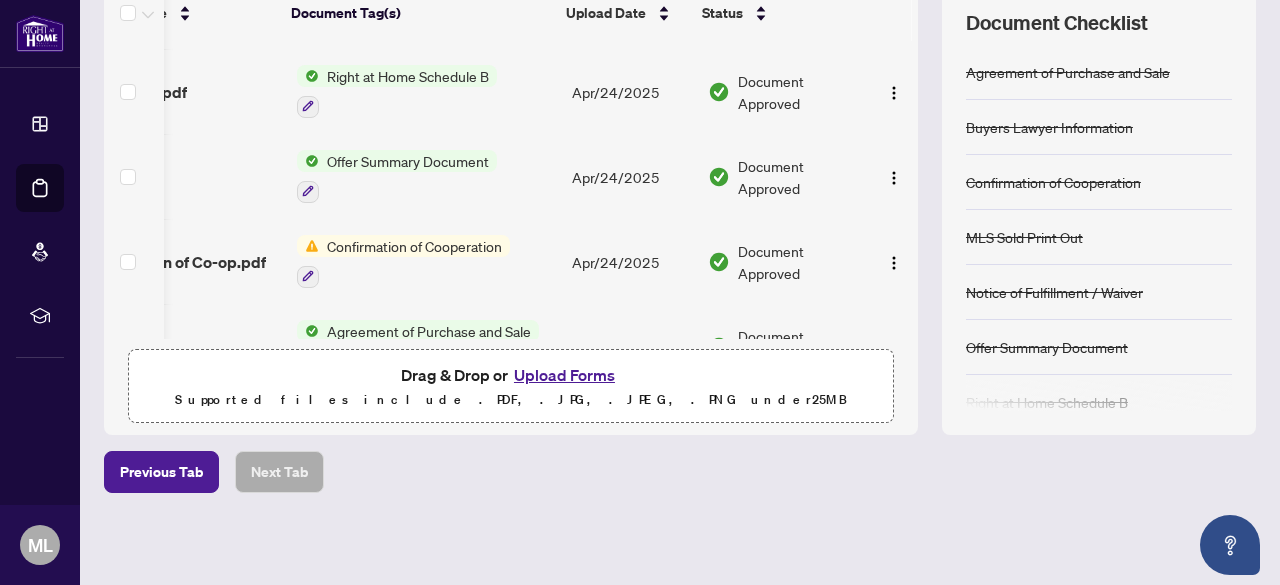 click on "Previous Tab Next Tab" at bounding box center (680, 472) 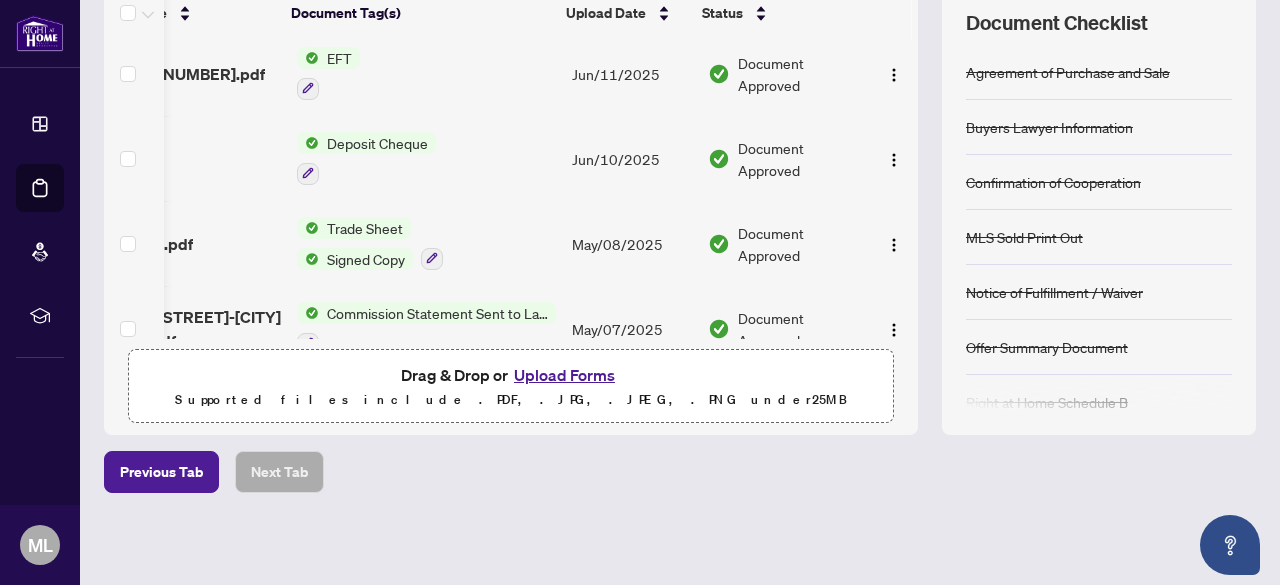 scroll, scrollTop: 0, scrollLeft: 116, axis: horizontal 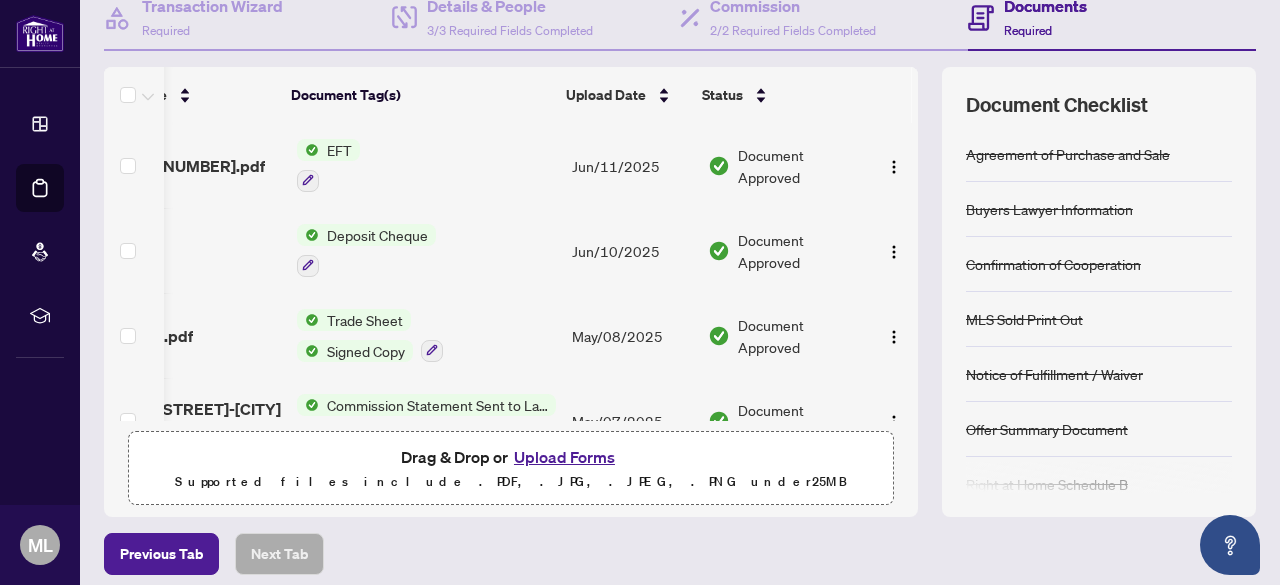 click on "EFT" at bounding box center [339, 150] 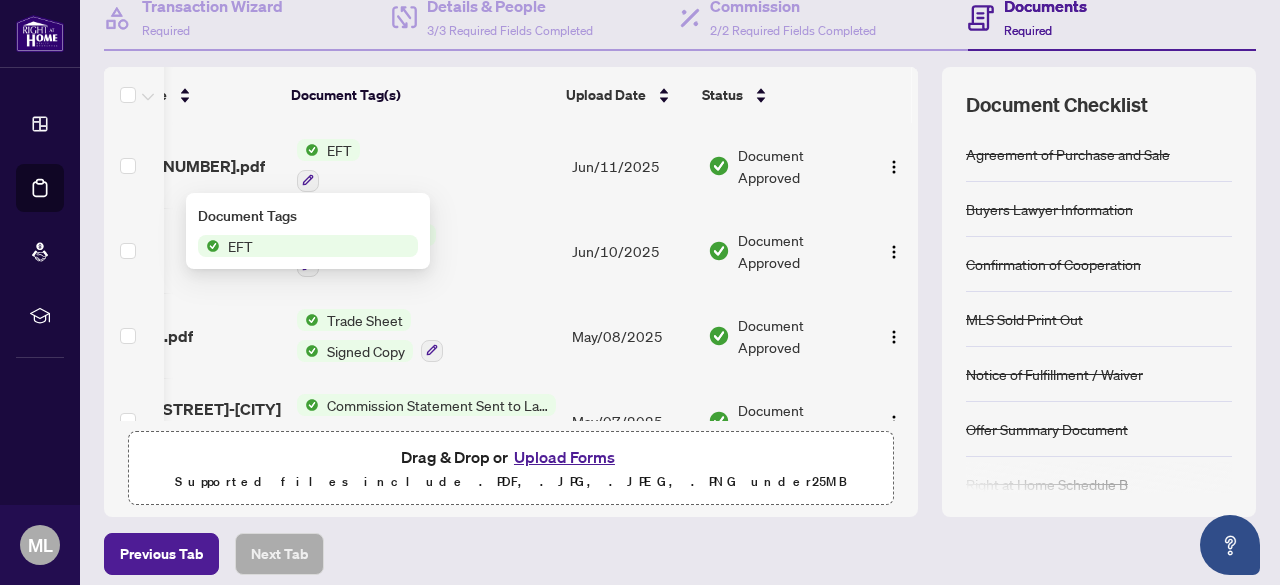 click on "Agent EFT [NUMBER].pdf" at bounding box center [171, 166] 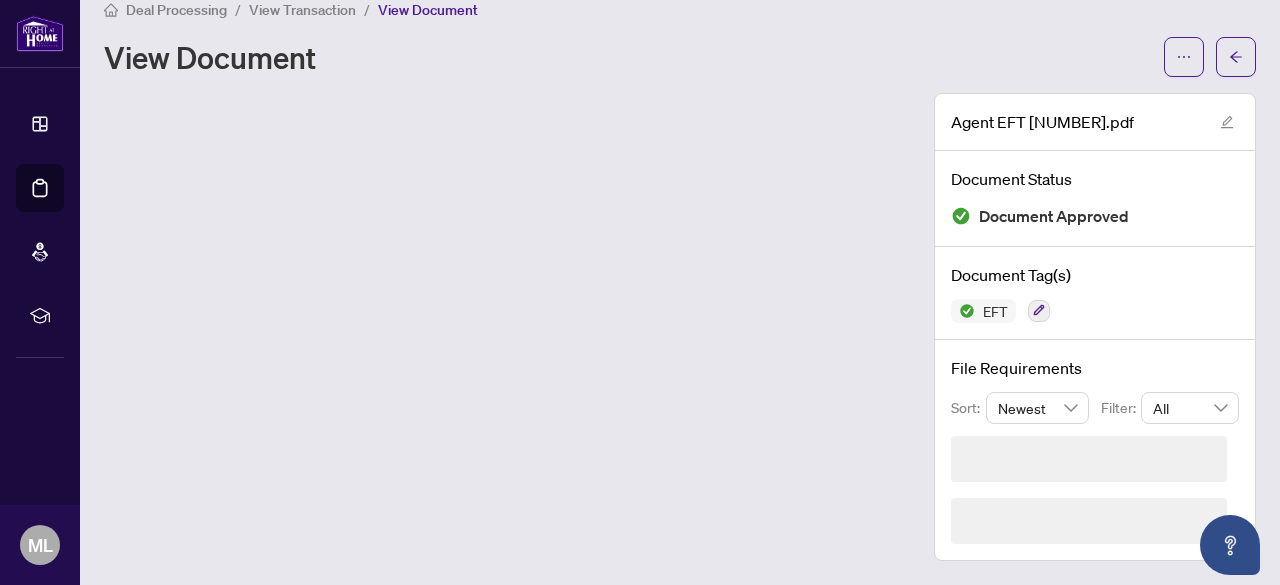 scroll, scrollTop: 0, scrollLeft: 0, axis: both 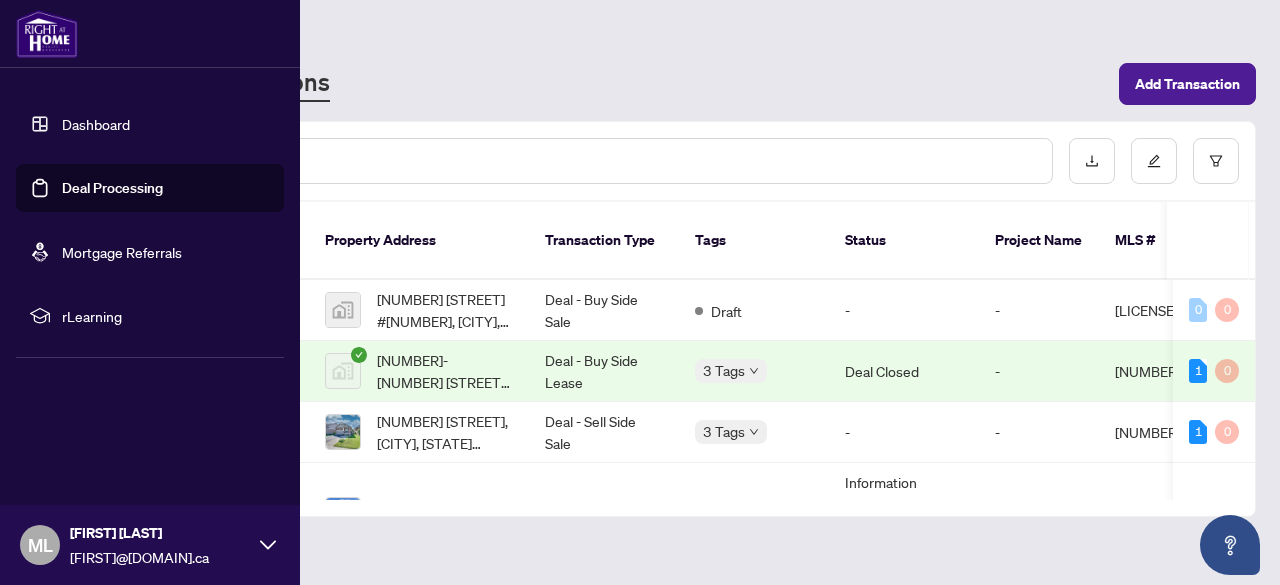 click on "Deal Processing" at bounding box center (112, 188) 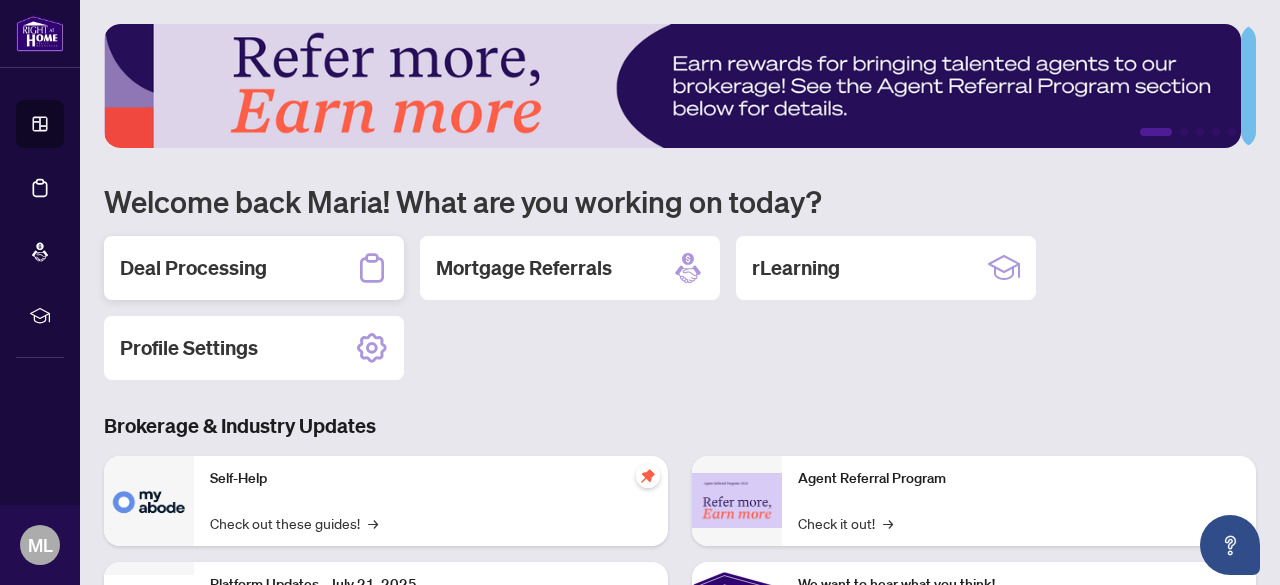 click on "Deal Processing" at bounding box center (193, 268) 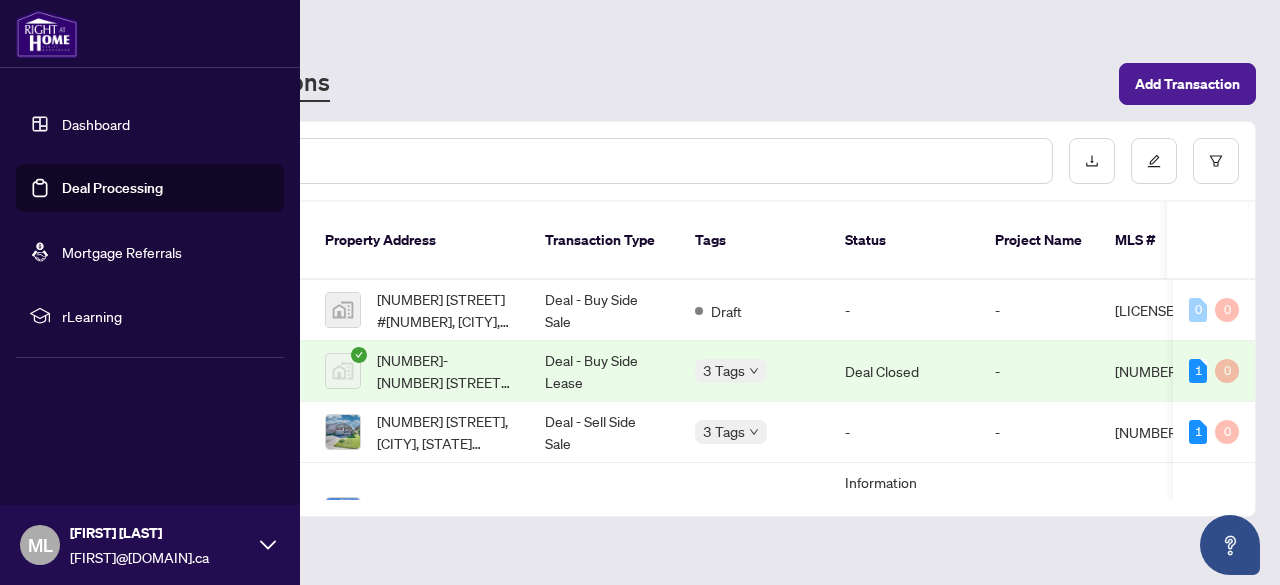 click on "Dashboard" at bounding box center [96, 124] 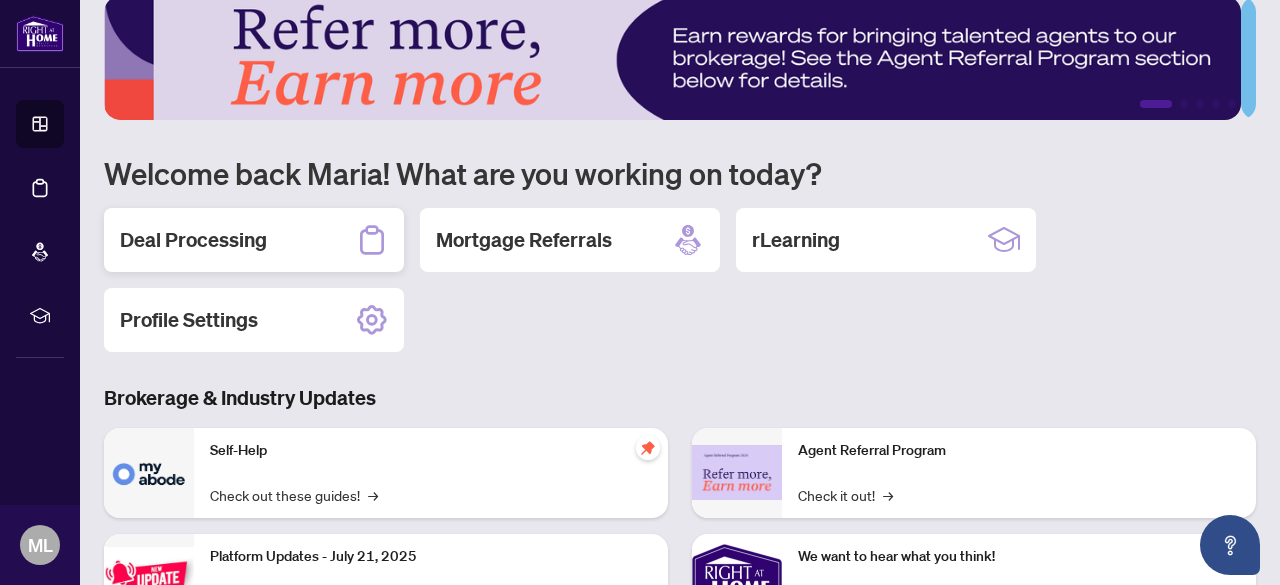 scroll, scrollTop: 0, scrollLeft: 0, axis: both 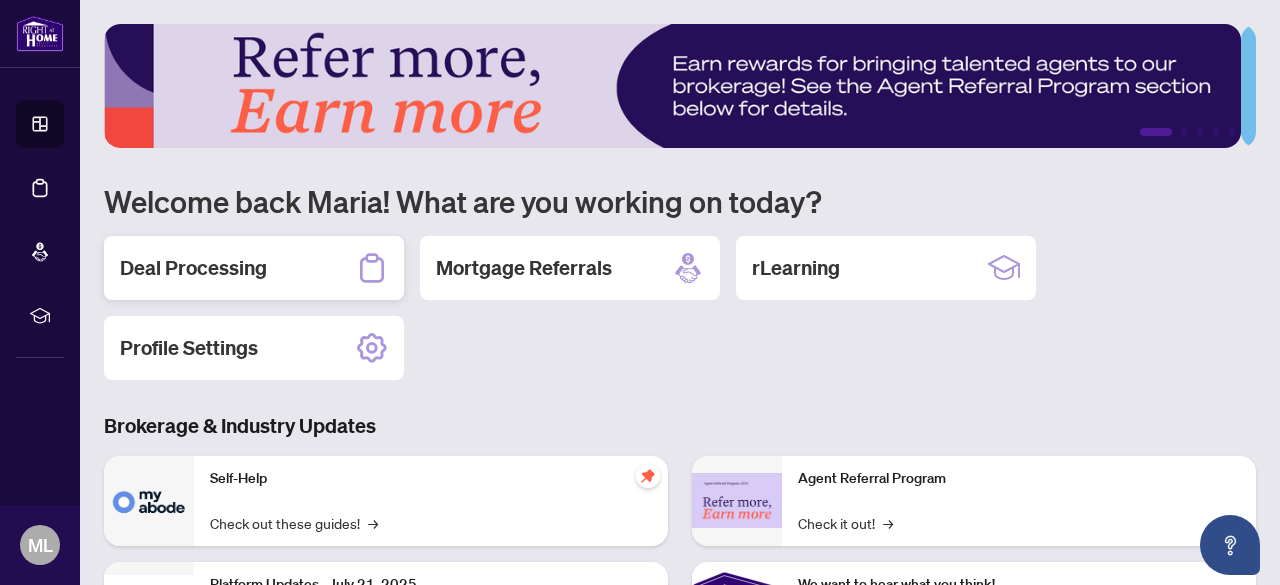 click on "Deal Processing" at bounding box center [193, 268] 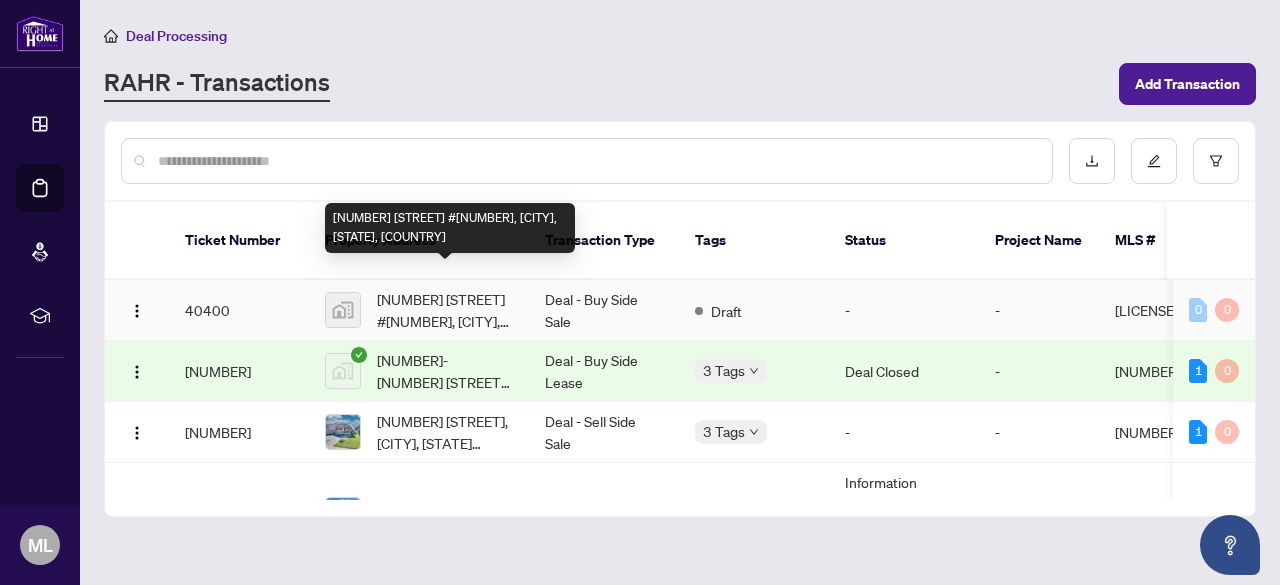 click on "[NUMBER] [STREET] #[NUMBER], [CITY], [STATE], [COUNTRY]" at bounding box center (445, 310) 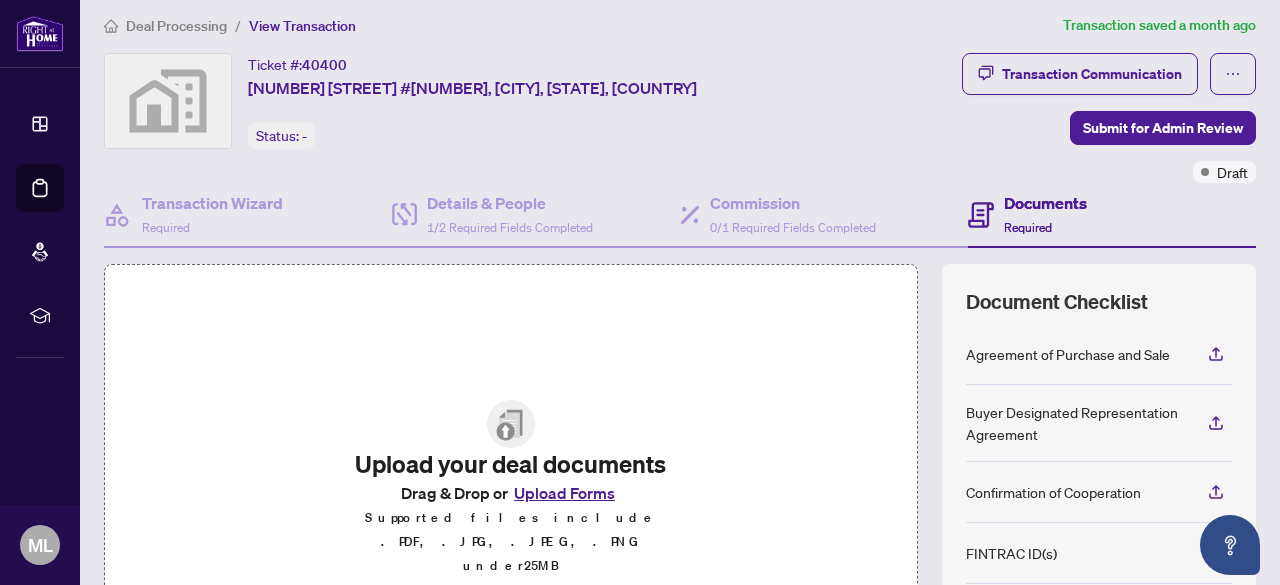 scroll, scrollTop: 0, scrollLeft: 0, axis: both 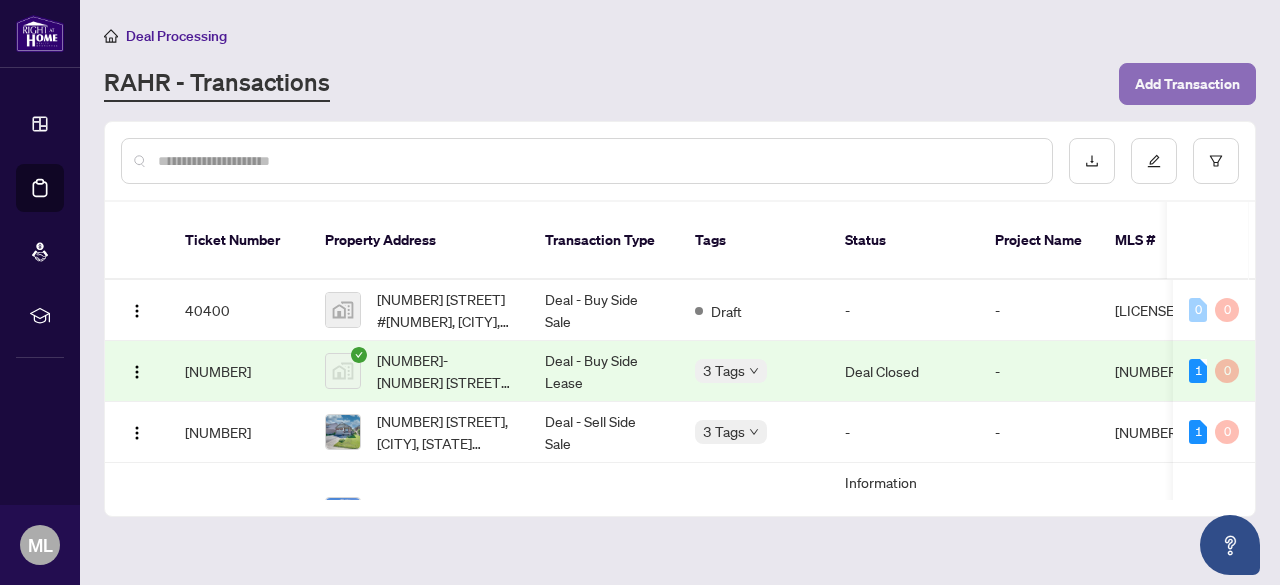 click on "Add Transaction" at bounding box center [1187, 84] 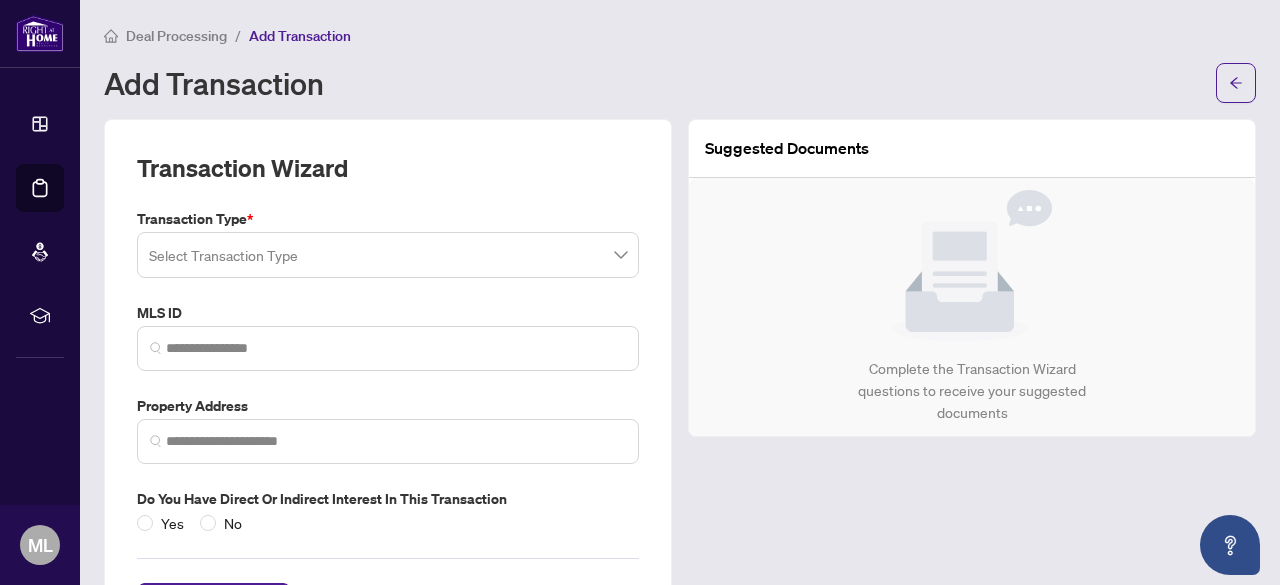 click at bounding box center (388, 255) 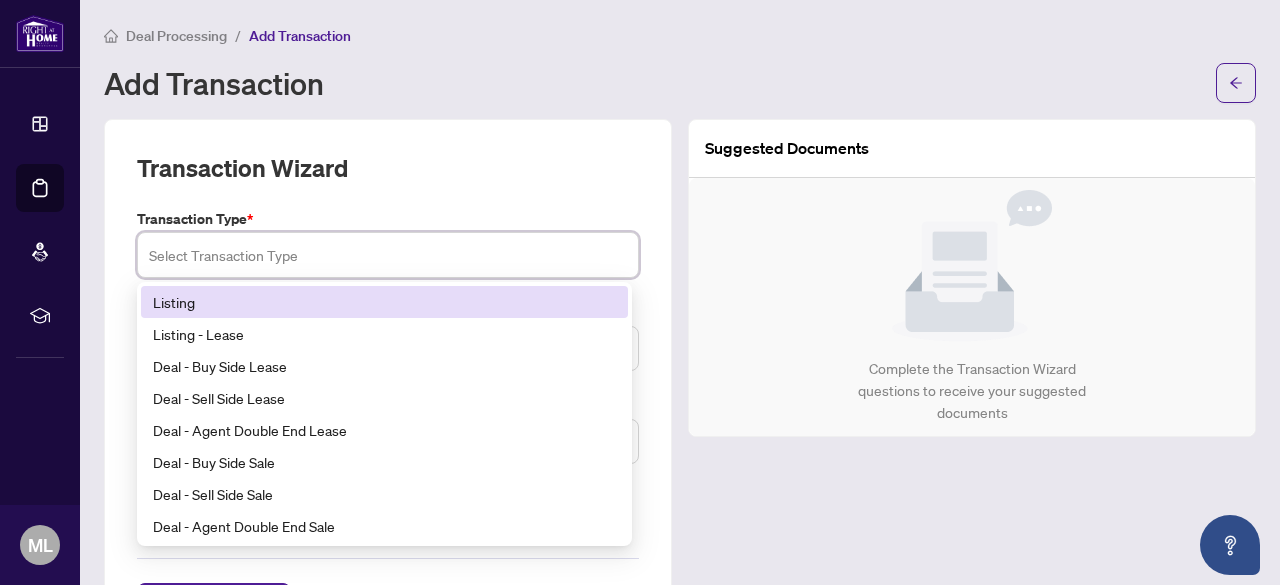 click on "Listing" at bounding box center [384, 302] 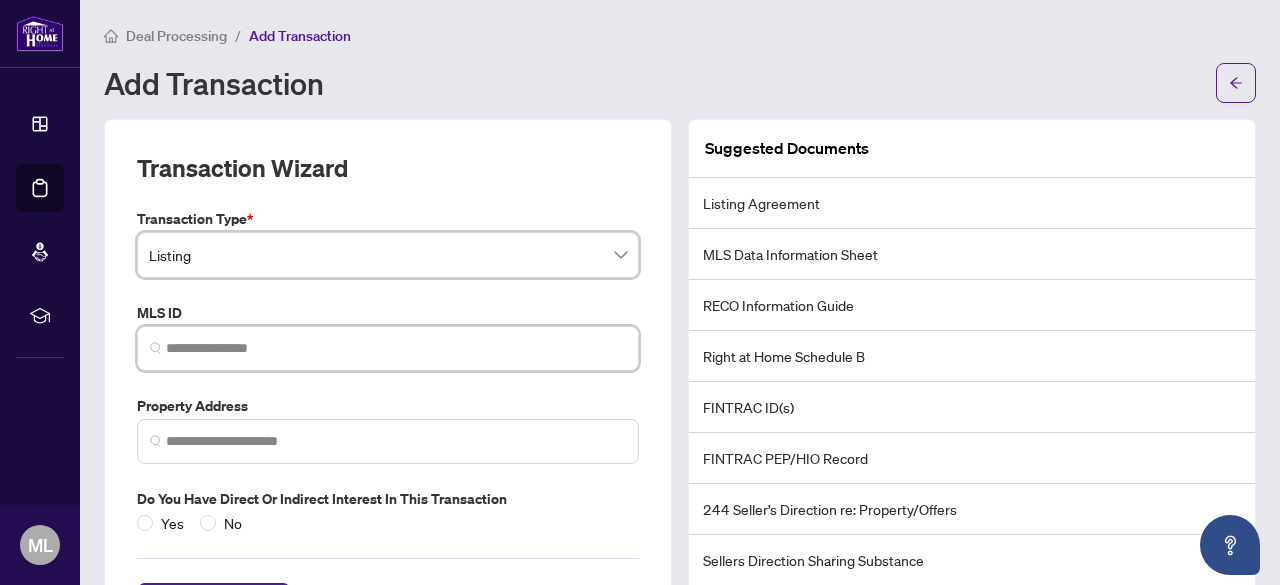 click at bounding box center (396, 348) 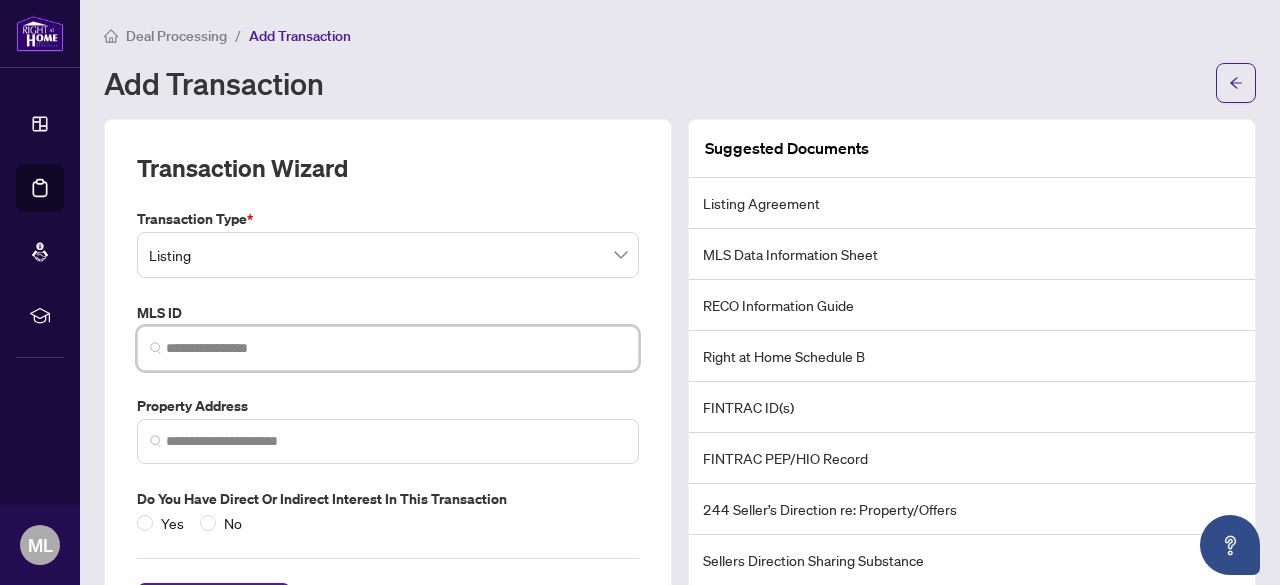 click at bounding box center (396, 348) 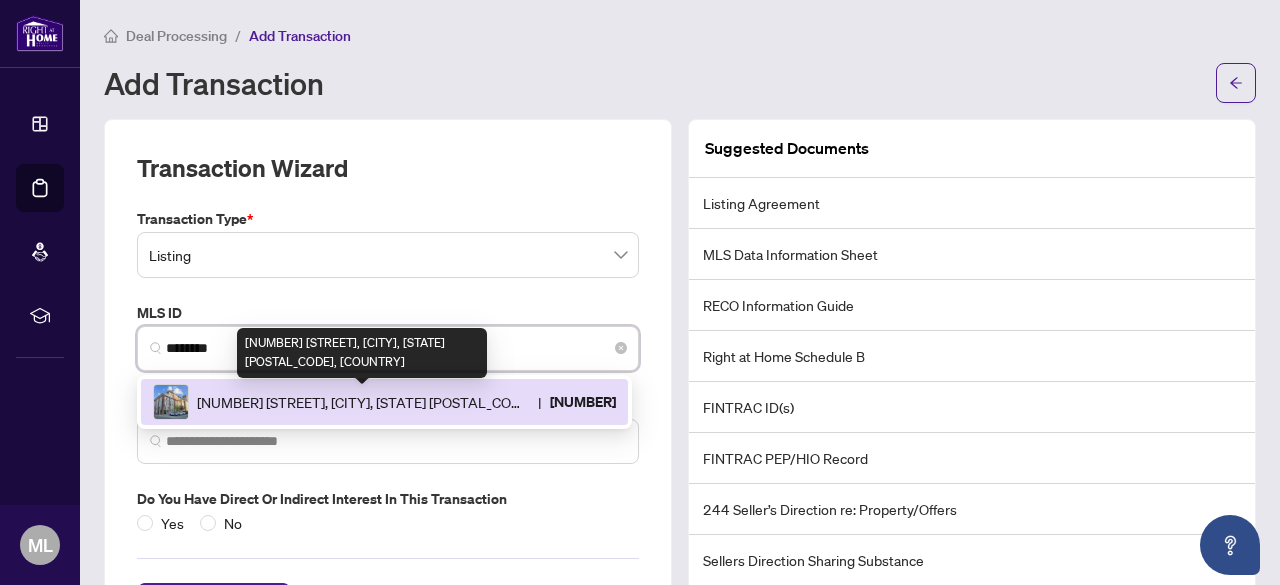 click on "[NUMBER] [STREET], [CITY], [STATE] [POSTAL_CODE], [COUNTRY]" at bounding box center [363, 402] 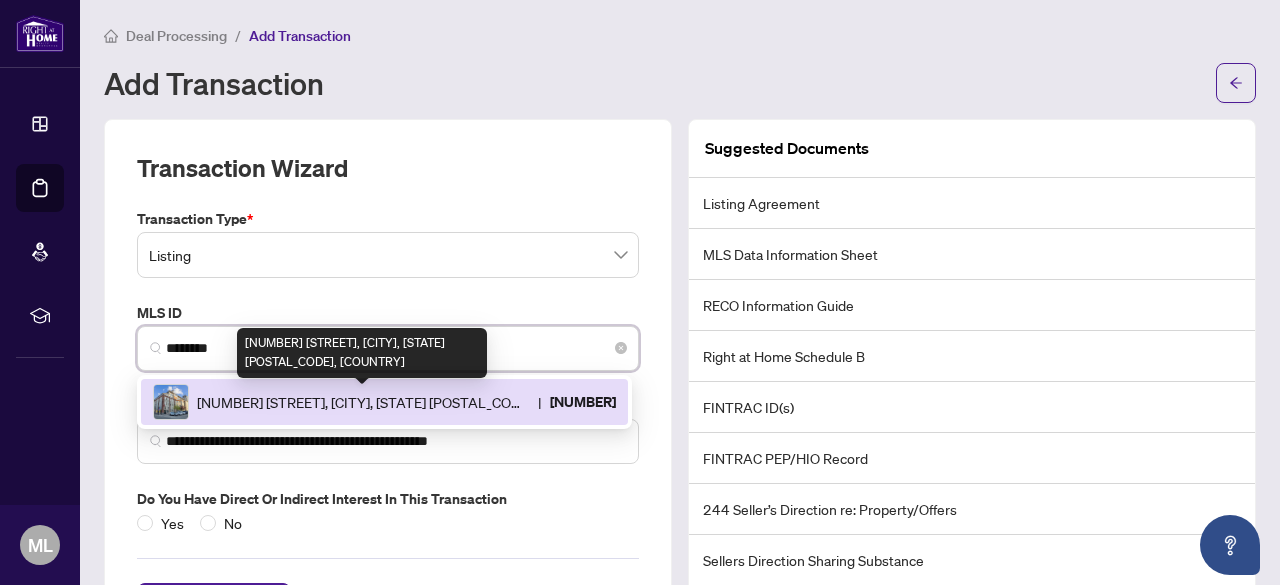 type on "**********" 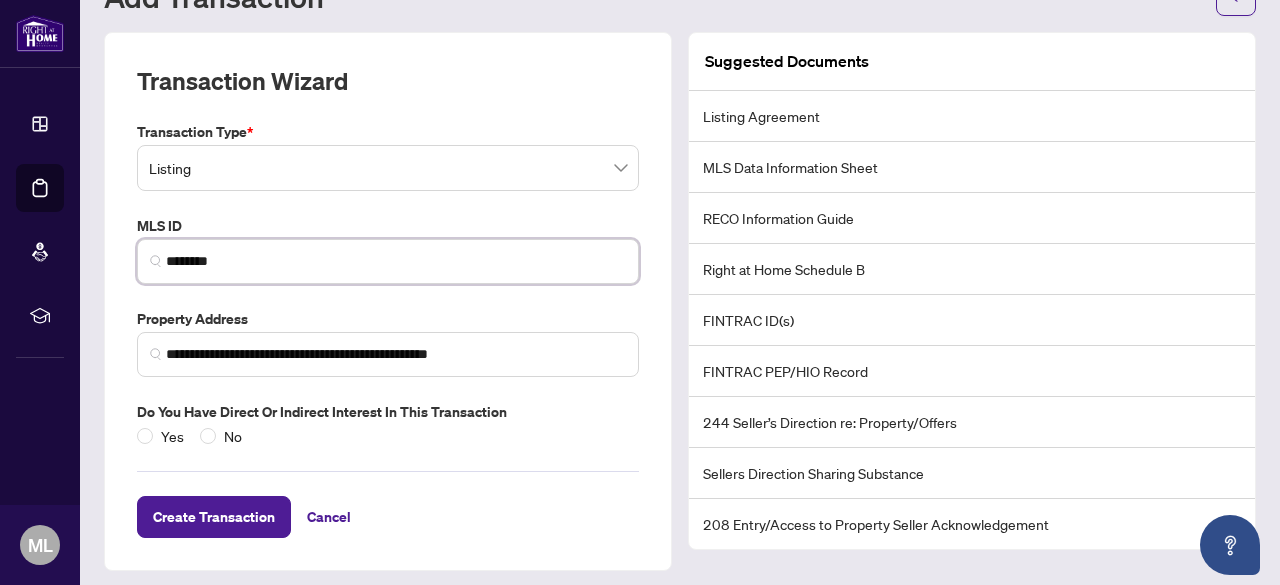 scroll, scrollTop: 96, scrollLeft: 0, axis: vertical 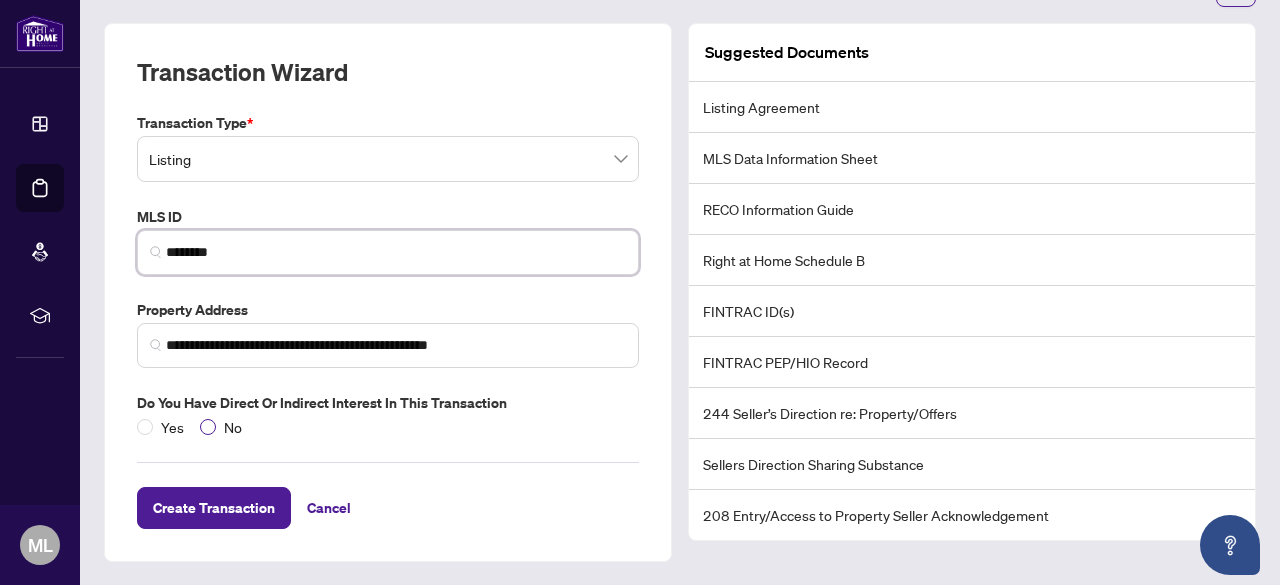 type on "********" 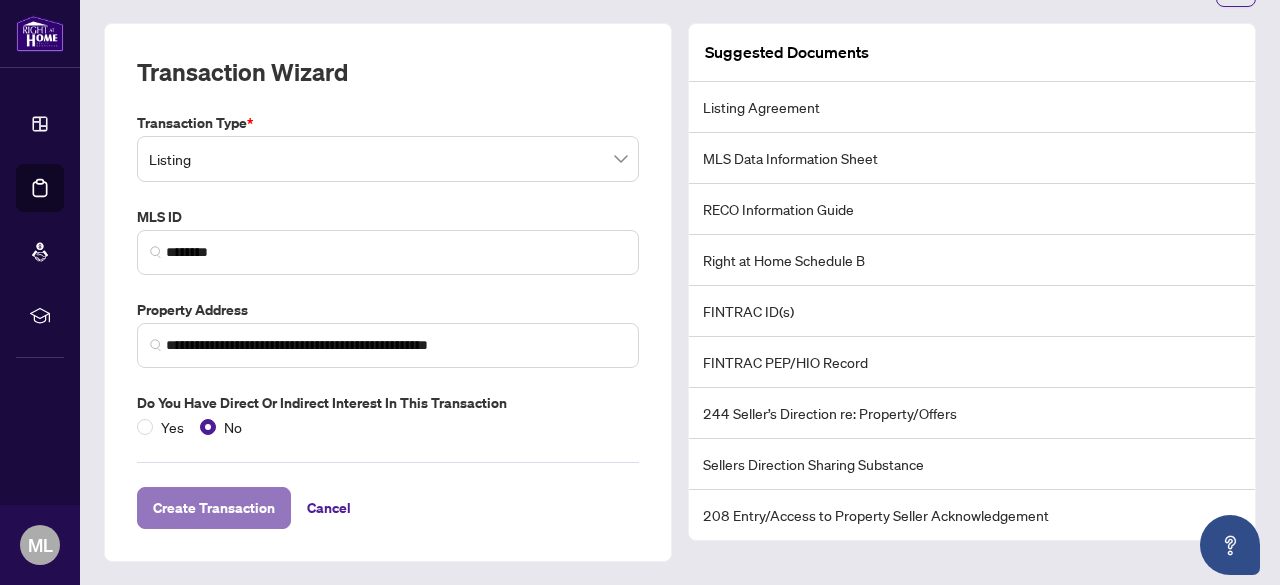 click on "Create Transaction" at bounding box center (214, 508) 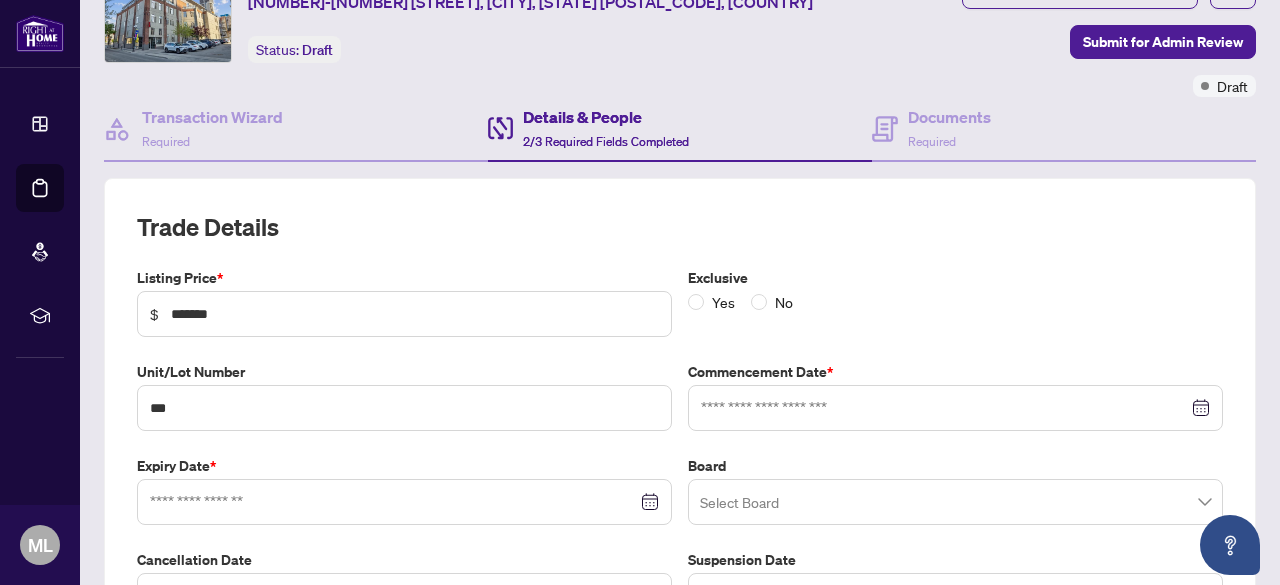 type on "**********" 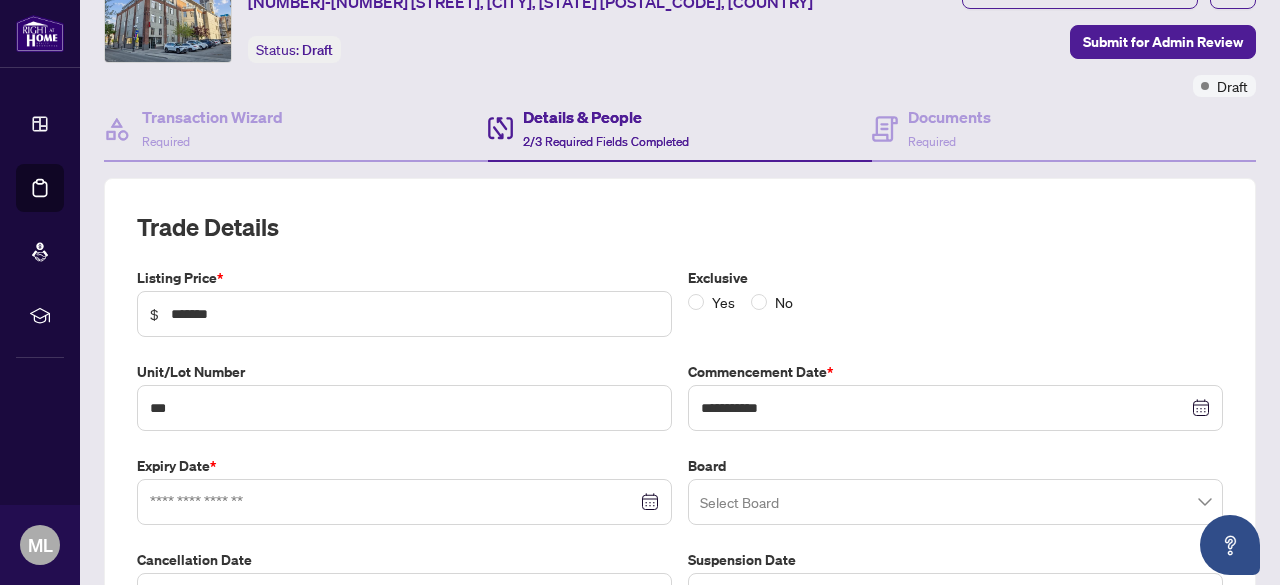 click at bounding box center [955, 502] 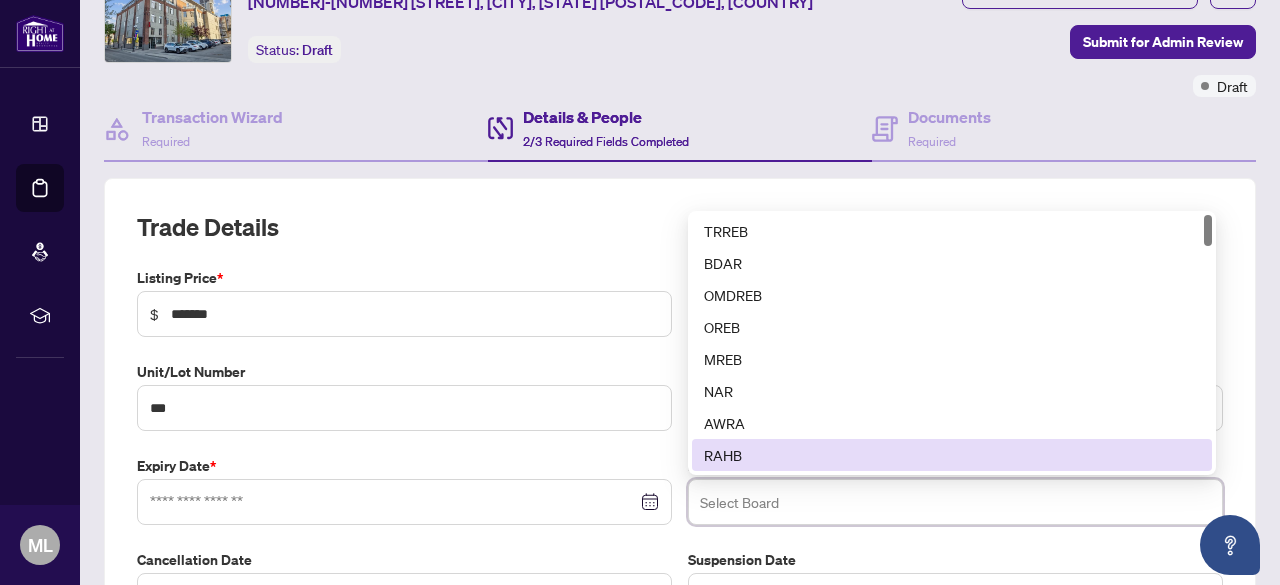 click on "RAHB" at bounding box center [952, 455] 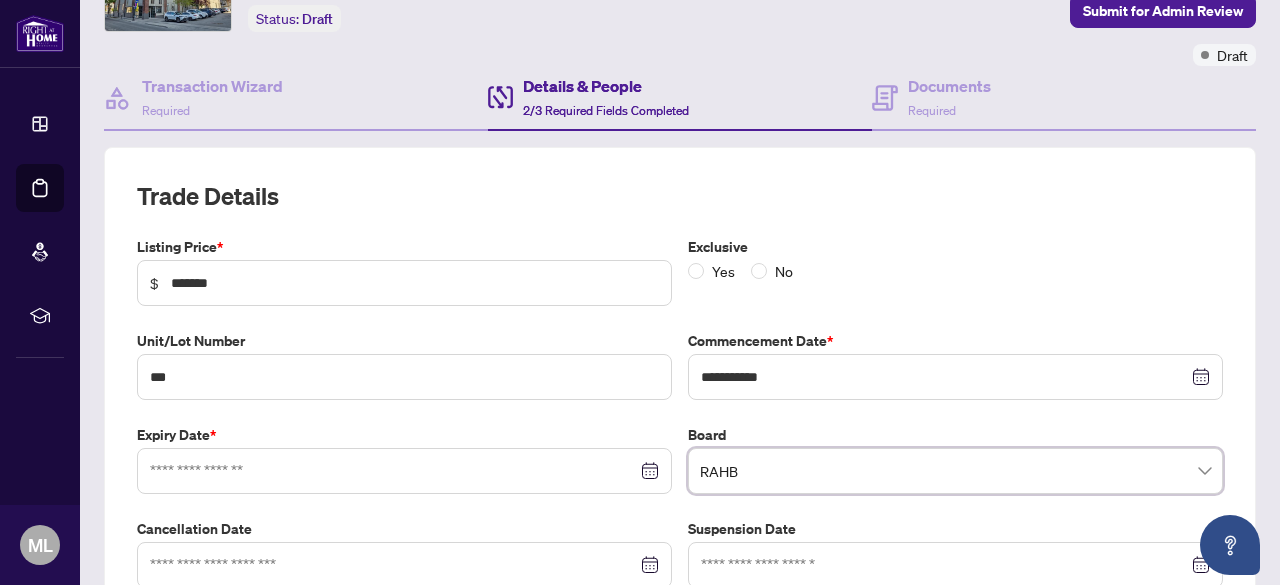scroll, scrollTop: 139, scrollLeft: 0, axis: vertical 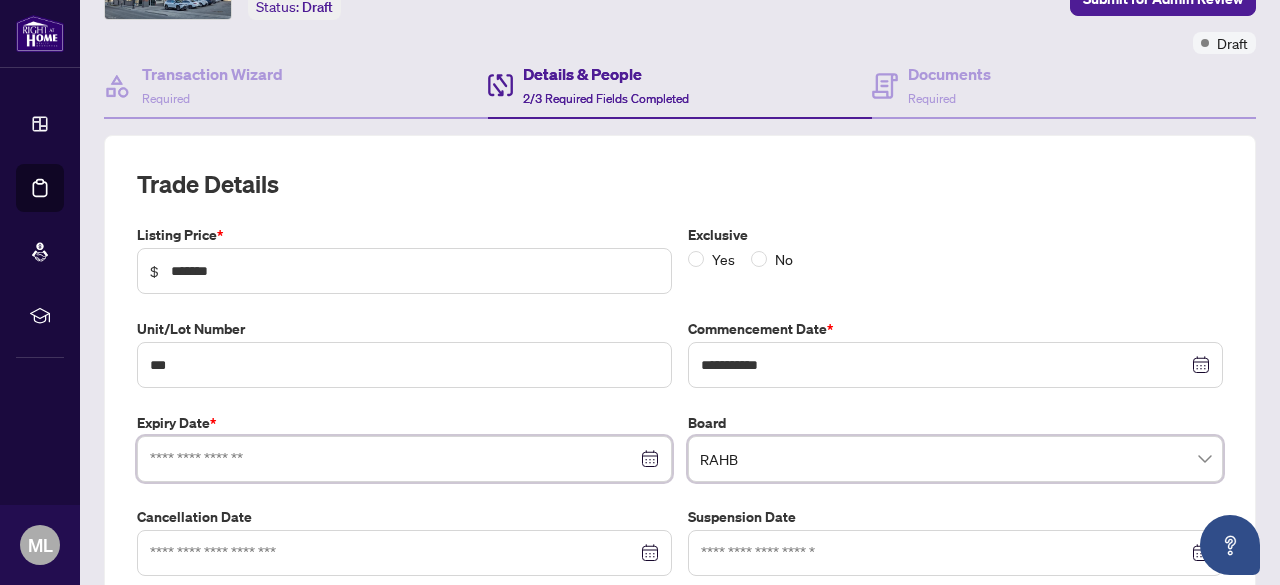 click at bounding box center [393, 459] 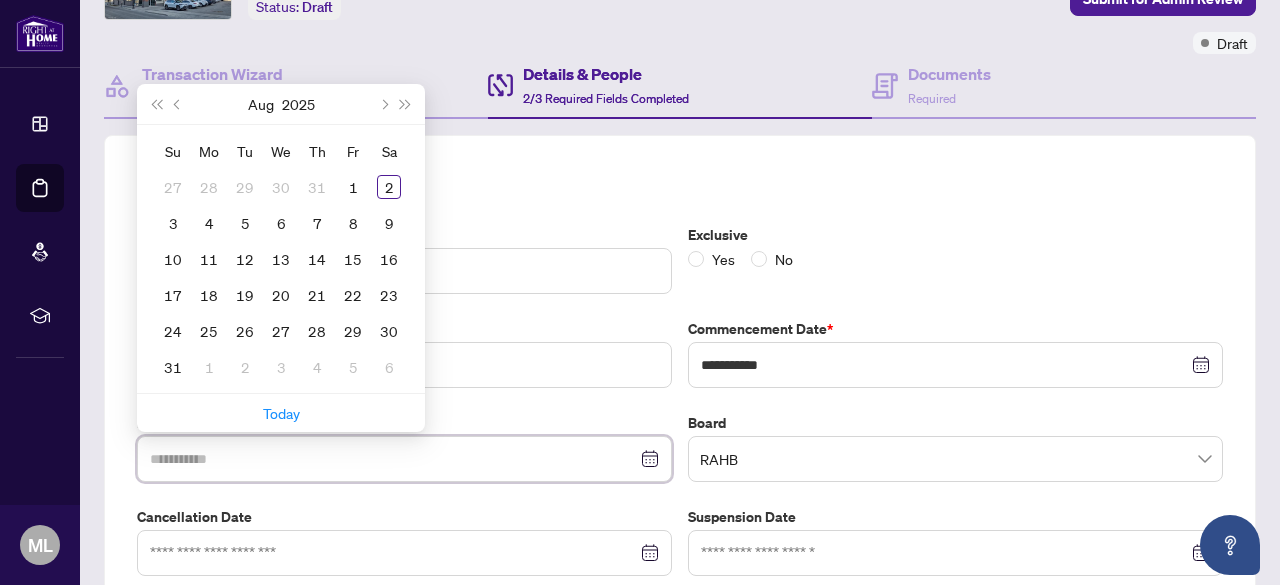 type on "**********" 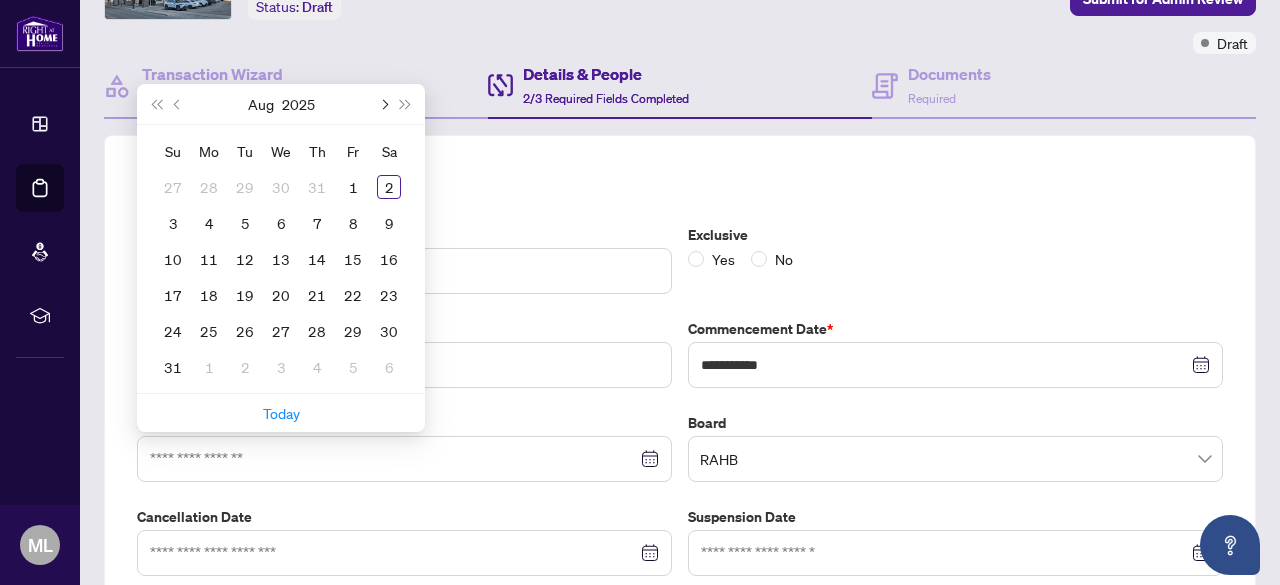 click at bounding box center [383, 104] 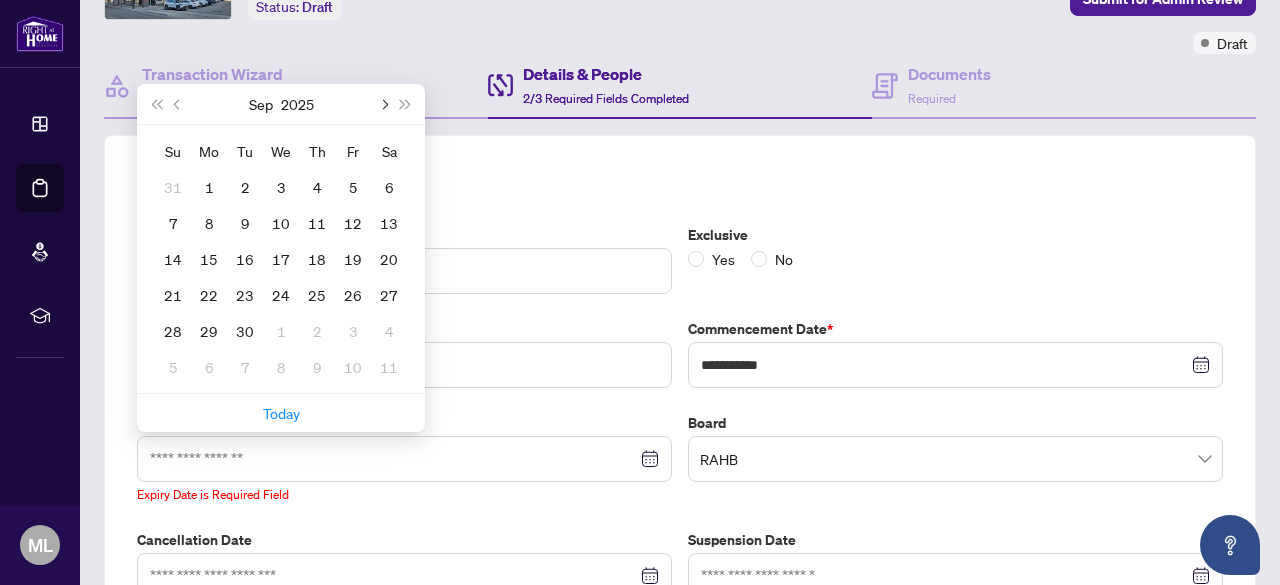 click at bounding box center [383, 104] 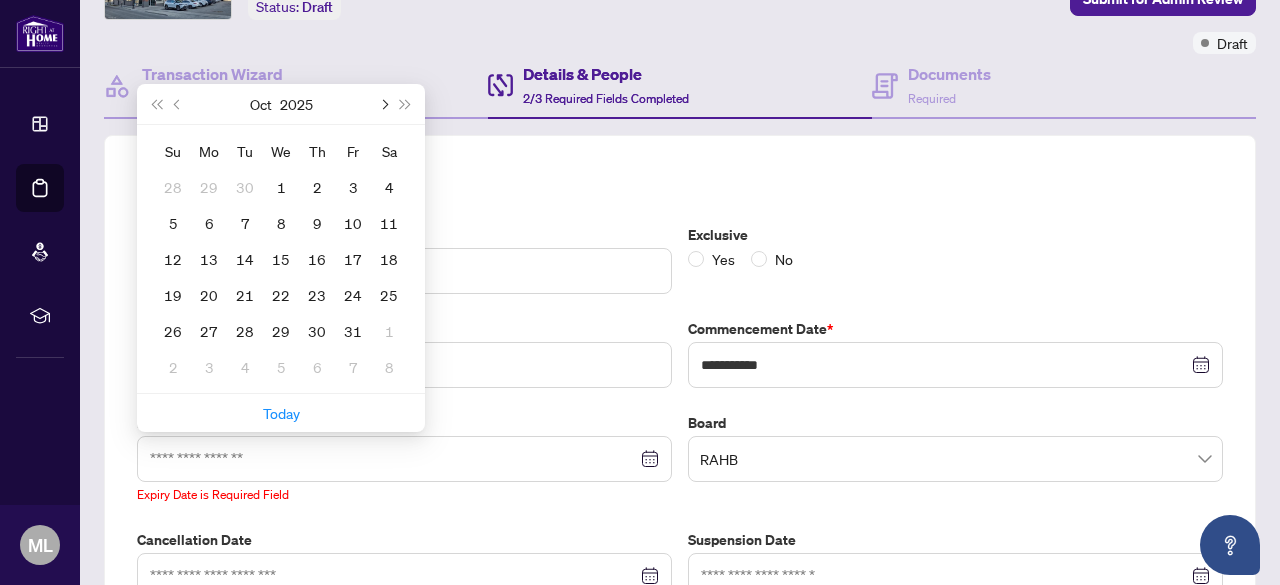 click at bounding box center [383, 104] 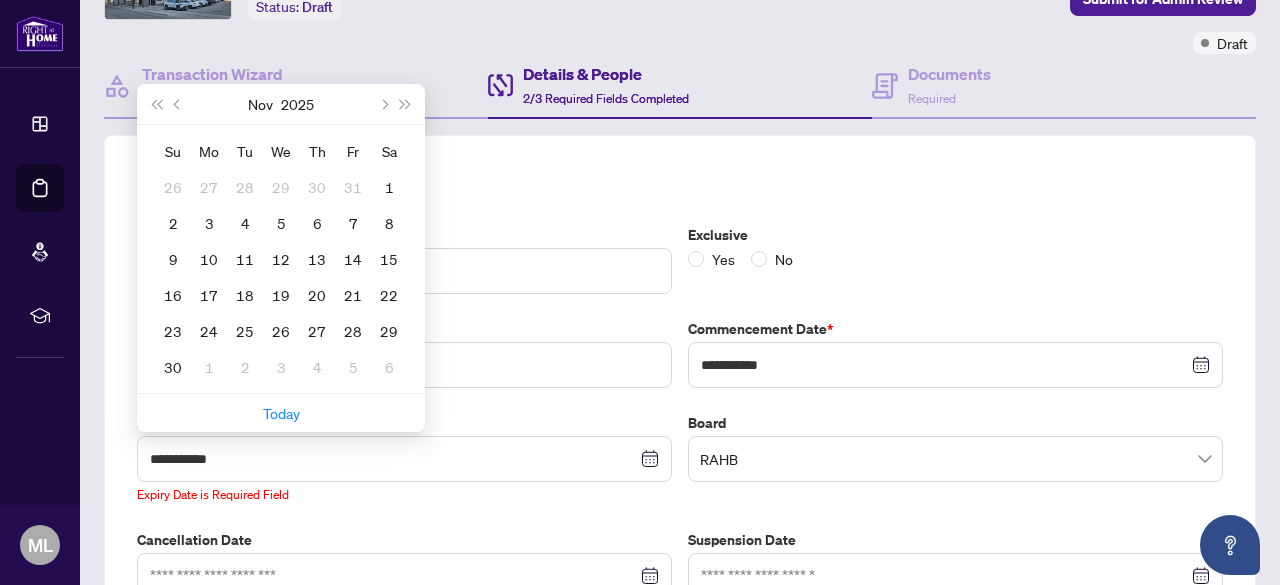 type on "**********" 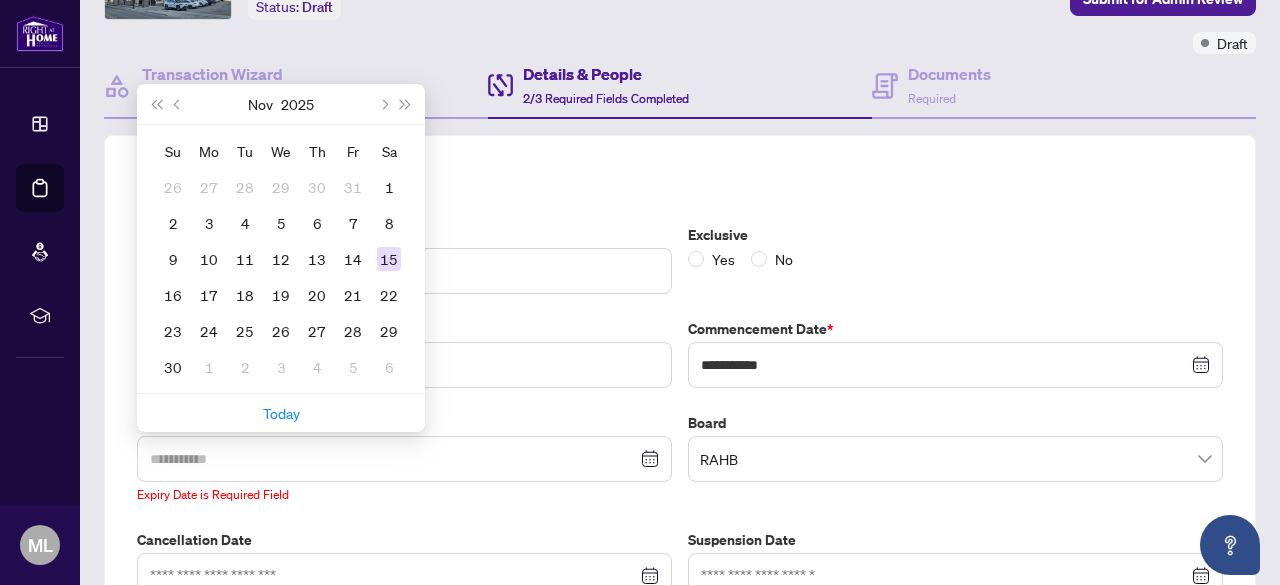 type on "**********" 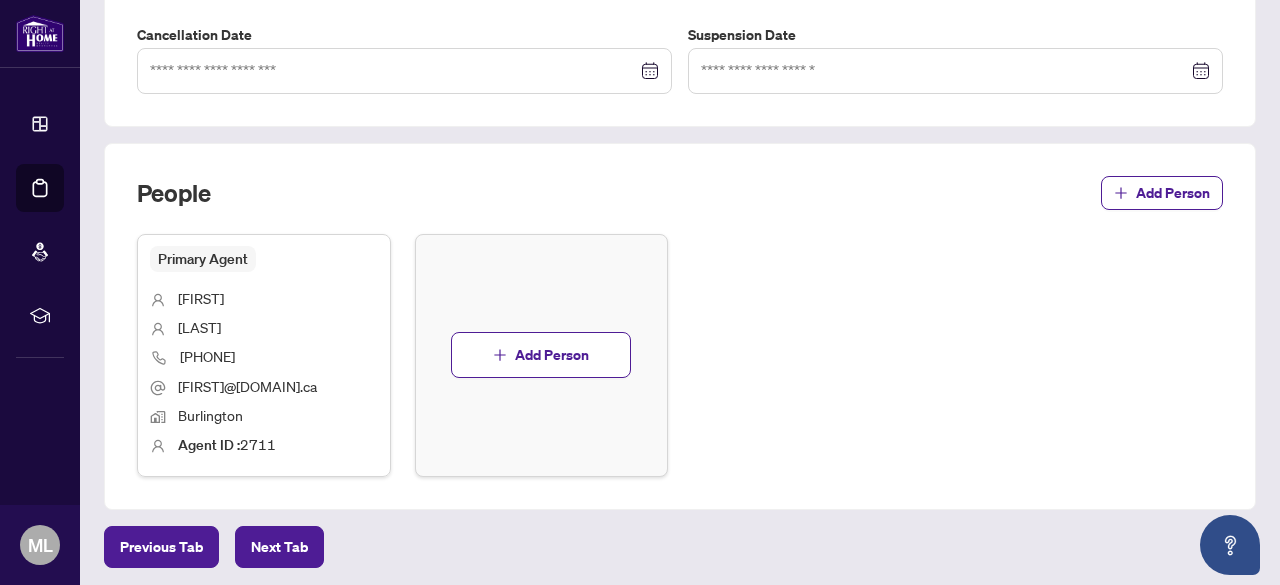 scroll, scrollTop: 622, scrollLeft: 0, axis: vertical 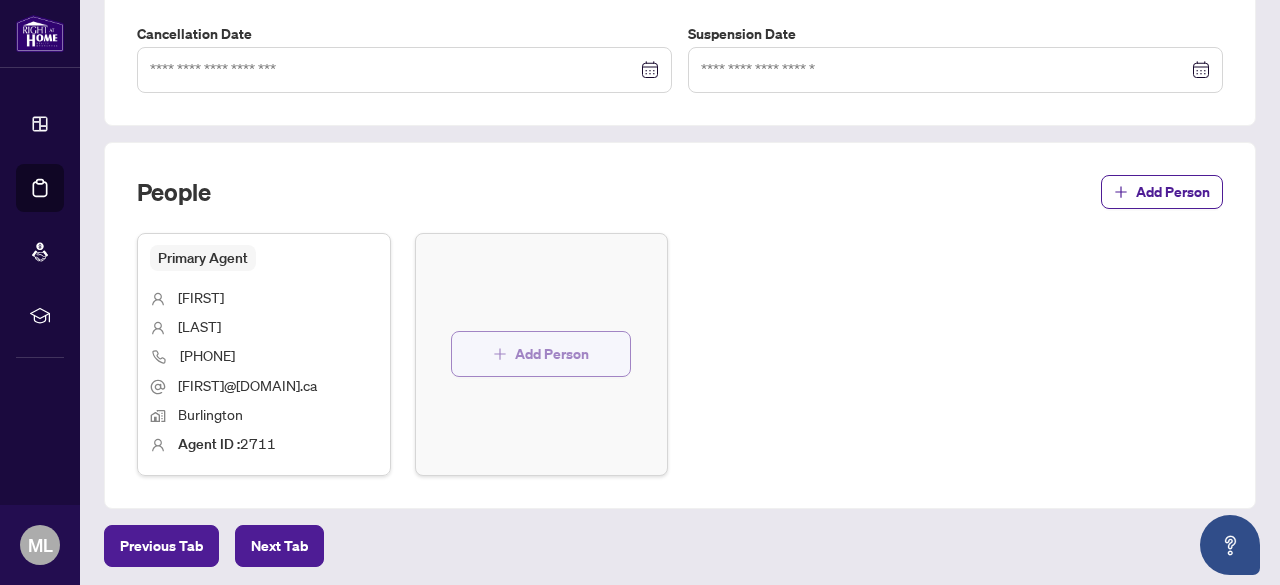click on "Add Person" at bounding box center [552, 354] 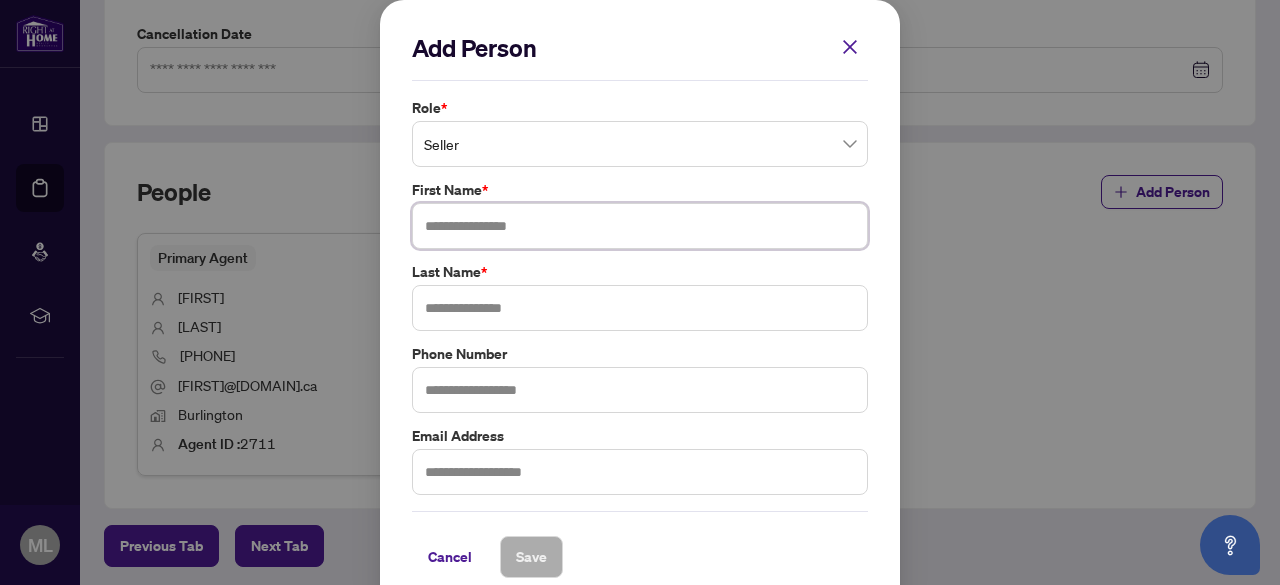 click at bounding box center (640, 226) 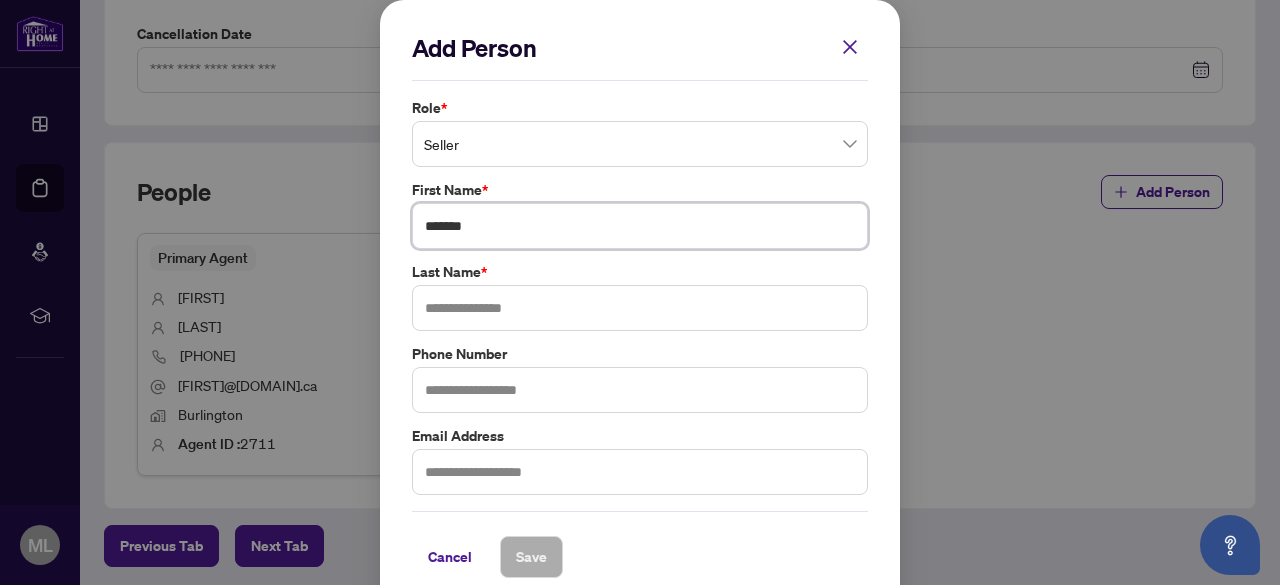 type on "*******" 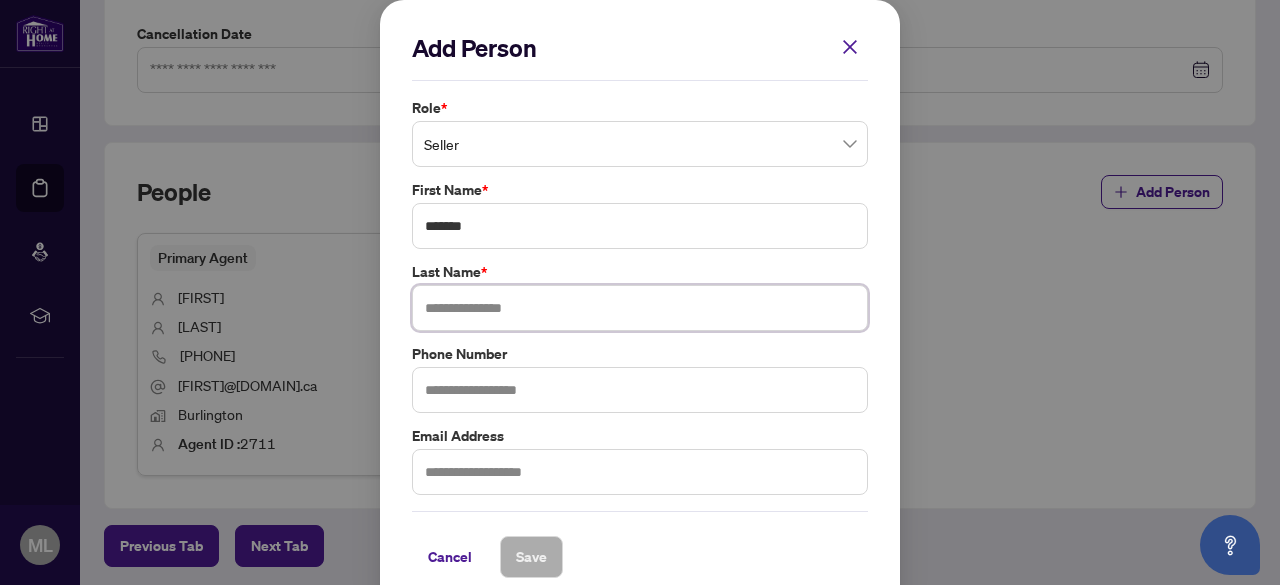 click at bounding box center [640, 308] 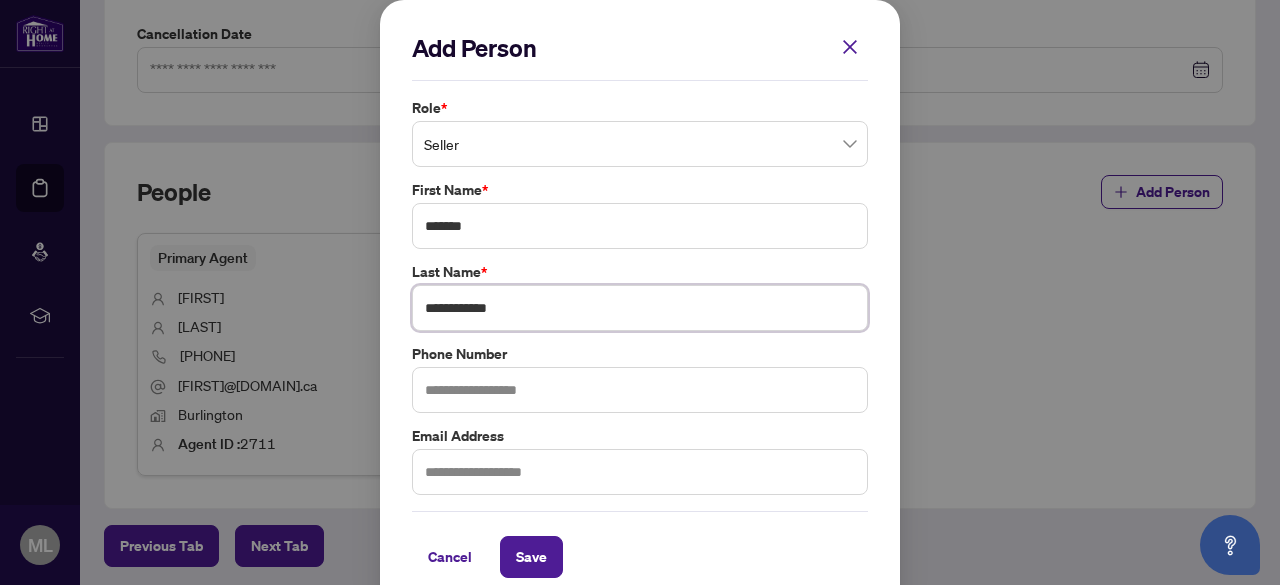 type on "**********" 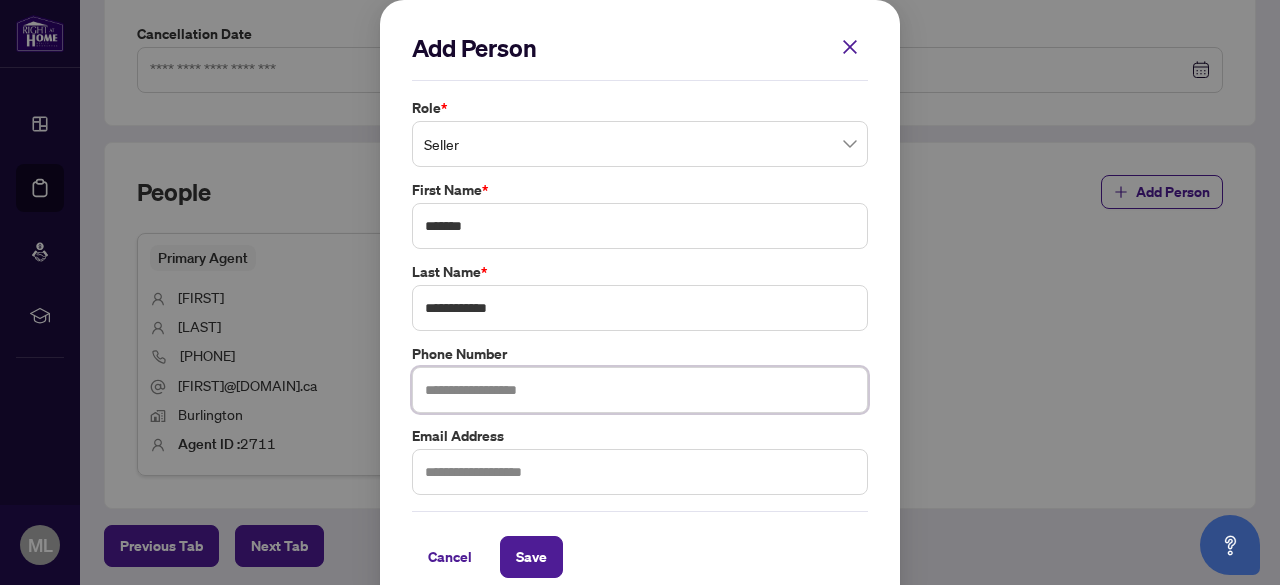 click at bounding box center [640, 390] 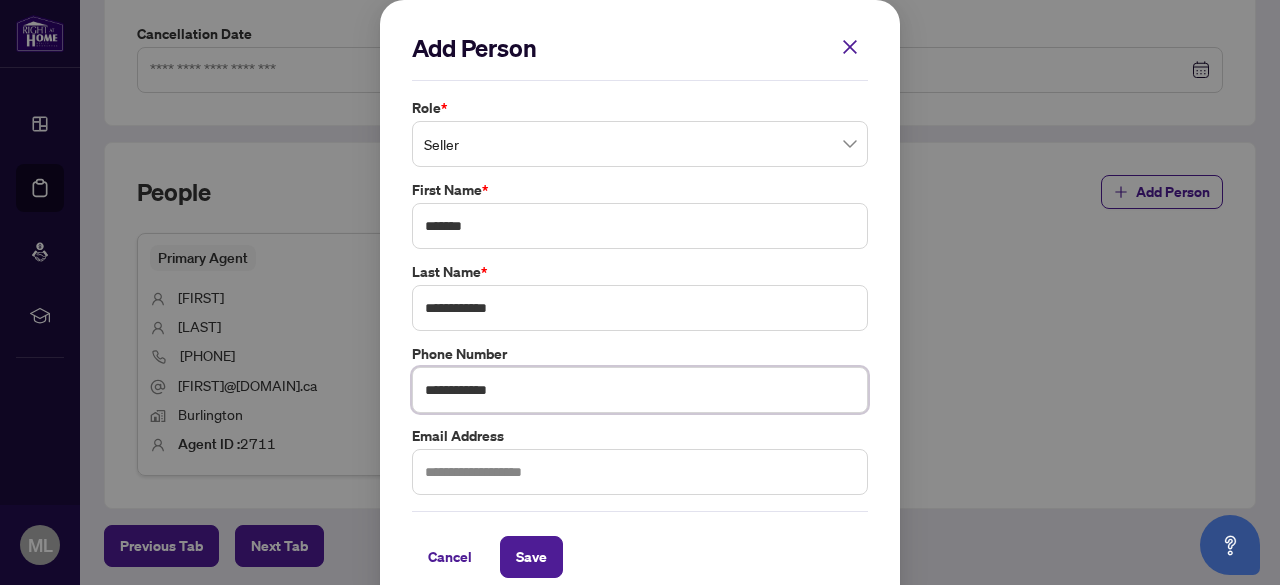 type on "**********" 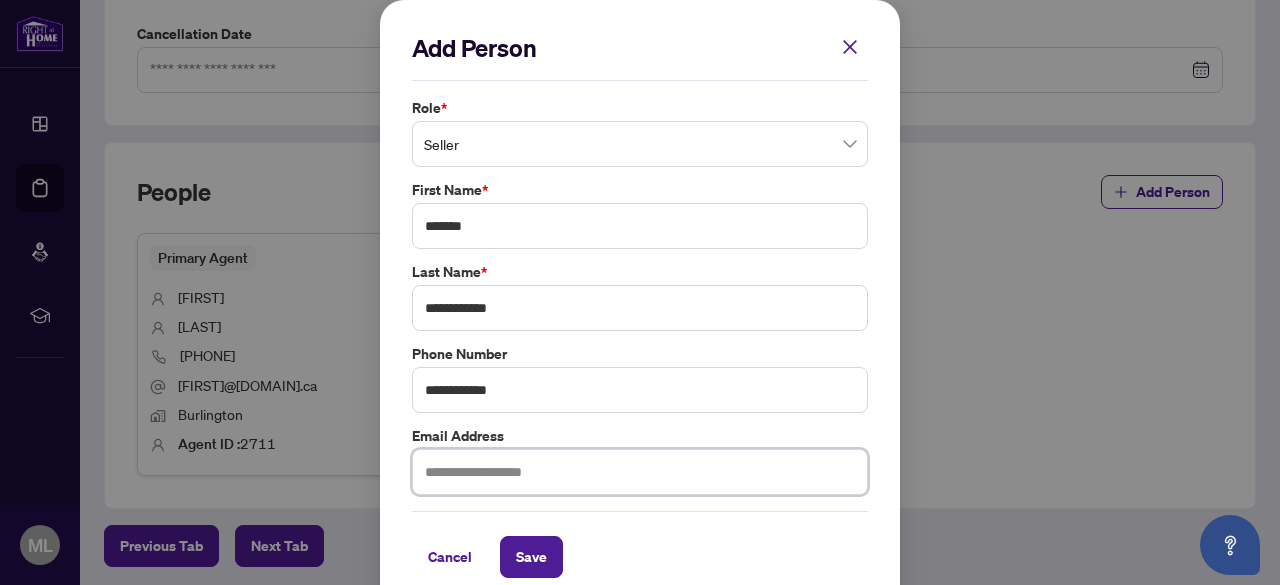 click at bounding box center (640, 472) 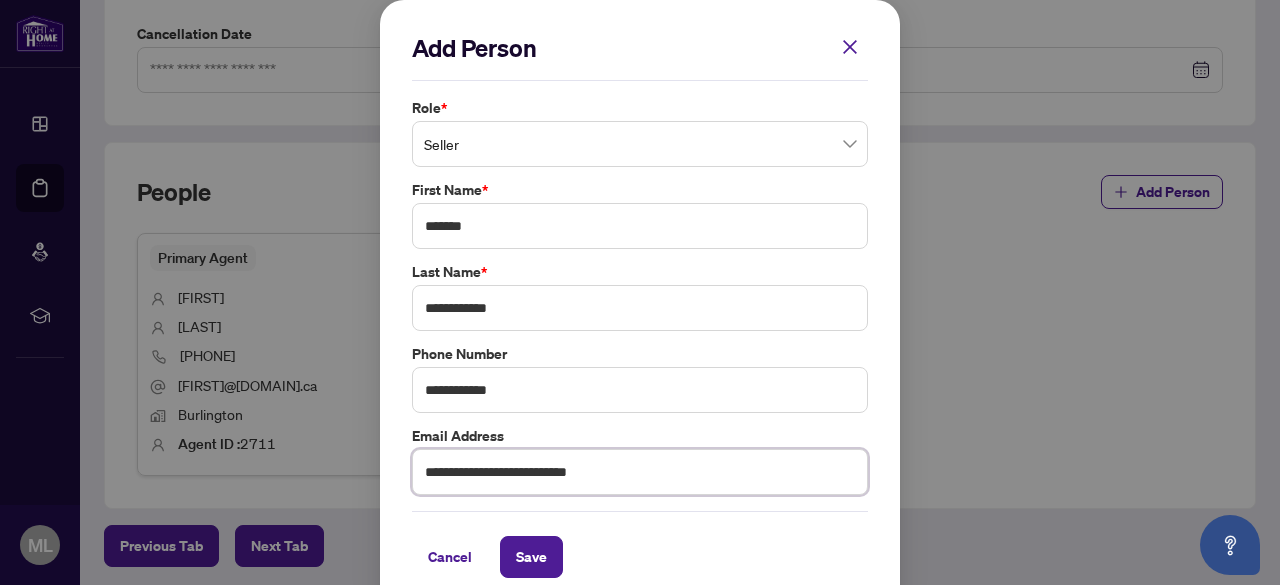 scroll, scrollTop: 25, scrollLeft: 0, axis: vertical 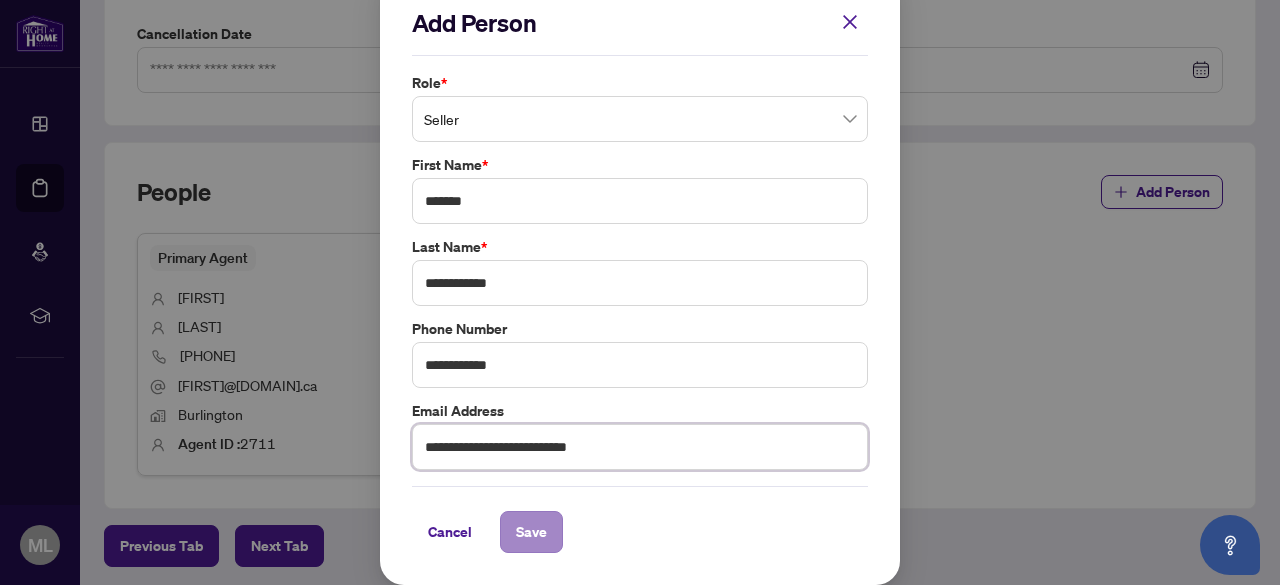 type on "**********" 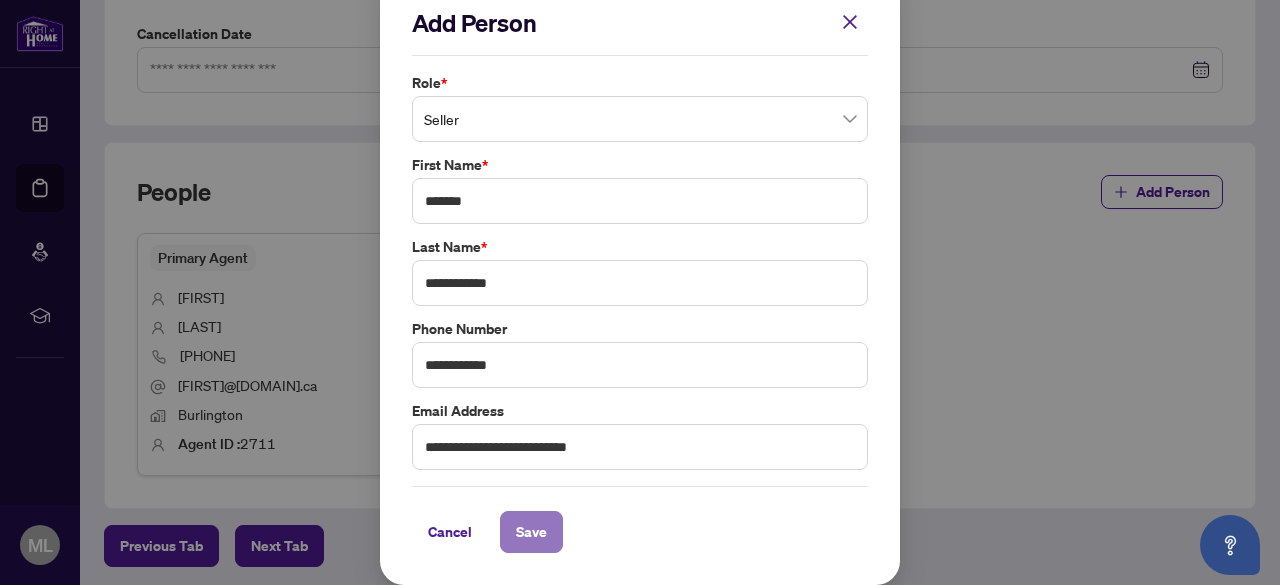 click on "Save" at bounding box center [531, 532] 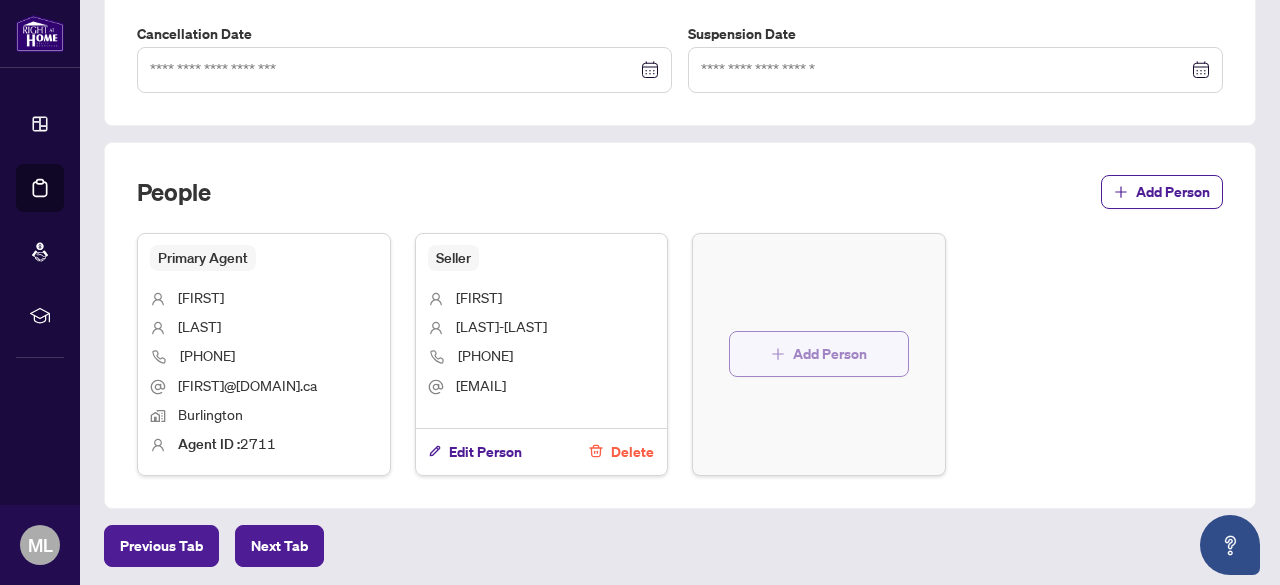 click on "Add Person" at bounding box center [830, 354] 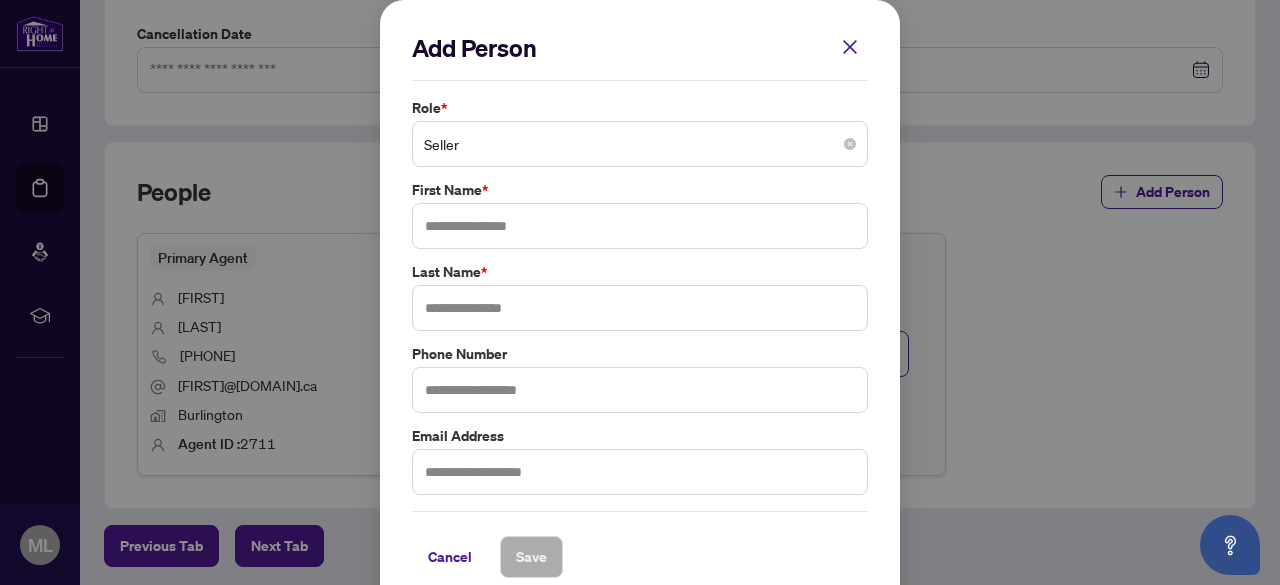 click on "Seller" at bounding box center (640, 144) 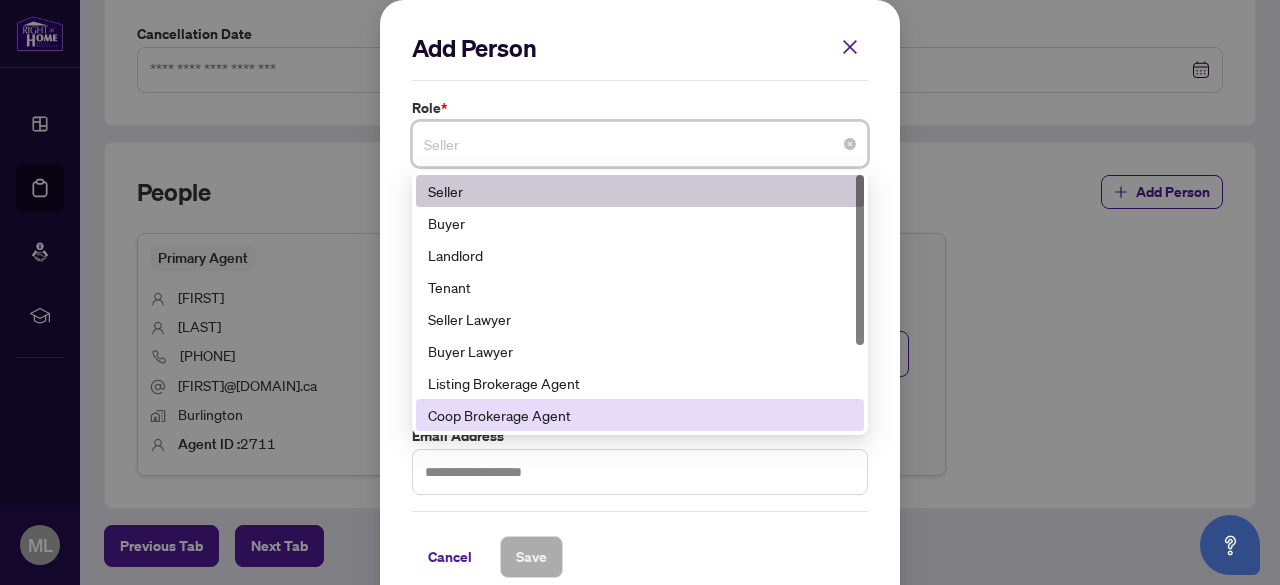 click on "Coop Brokerage Agent" at bounding box center [640, 415] 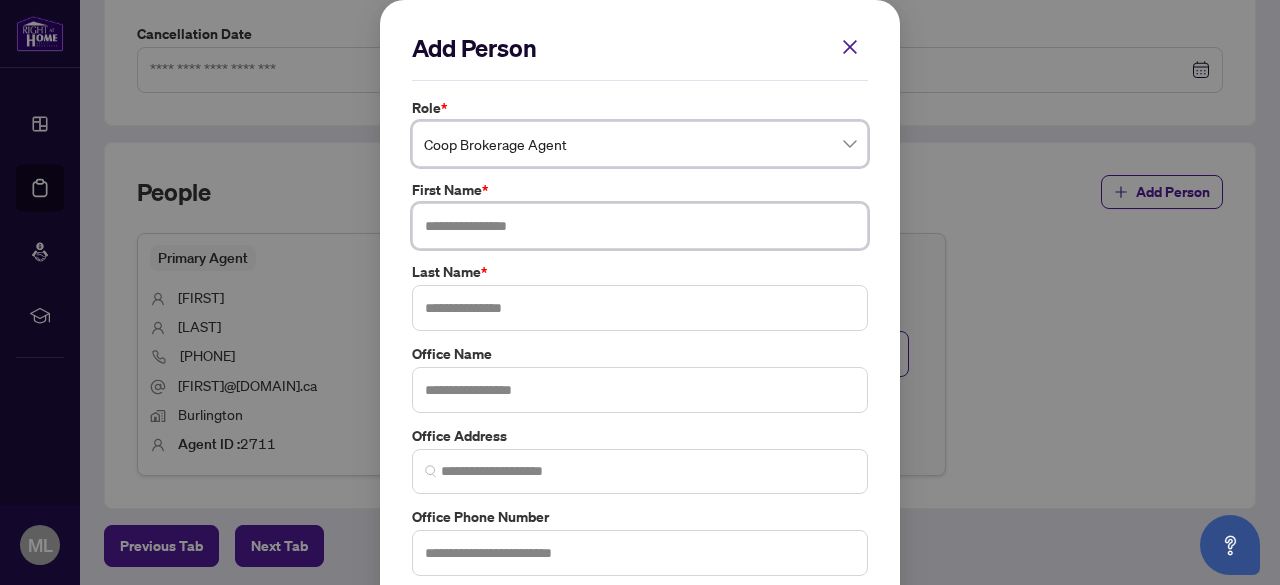 click at bounding box center (640, 226) 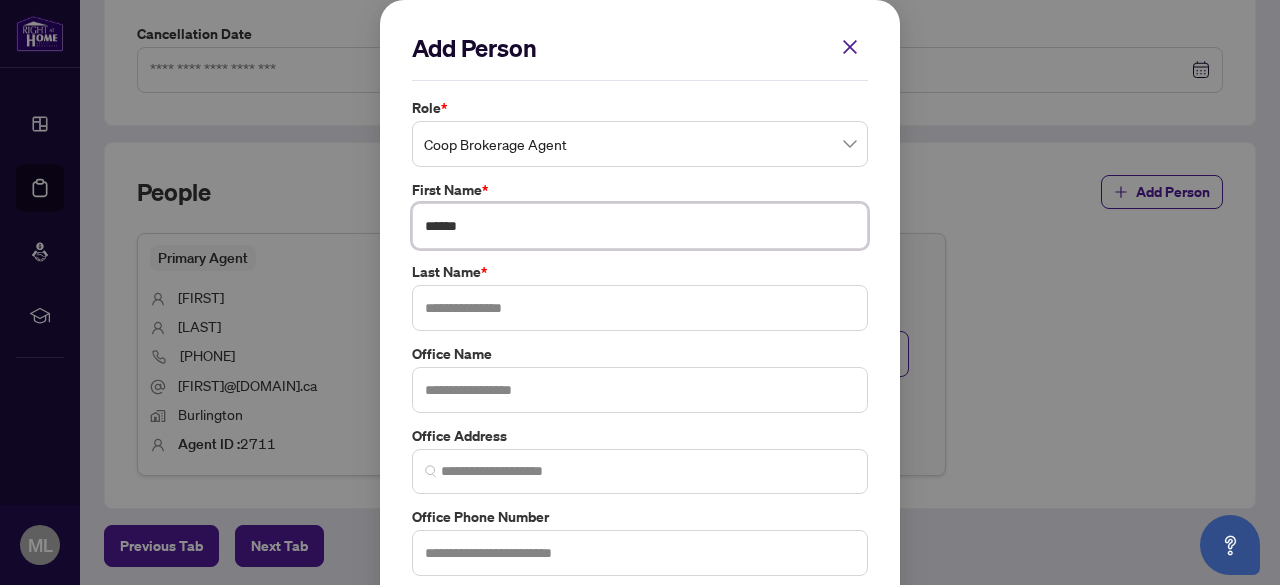 type on "*****" 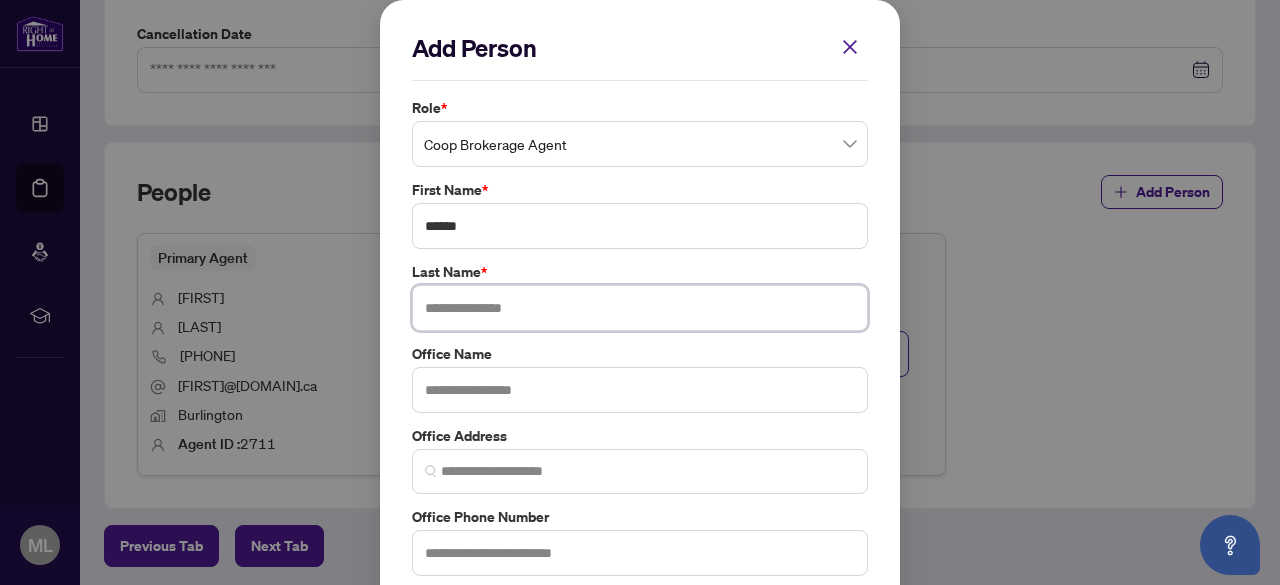 click at bounding box center (640, 308) 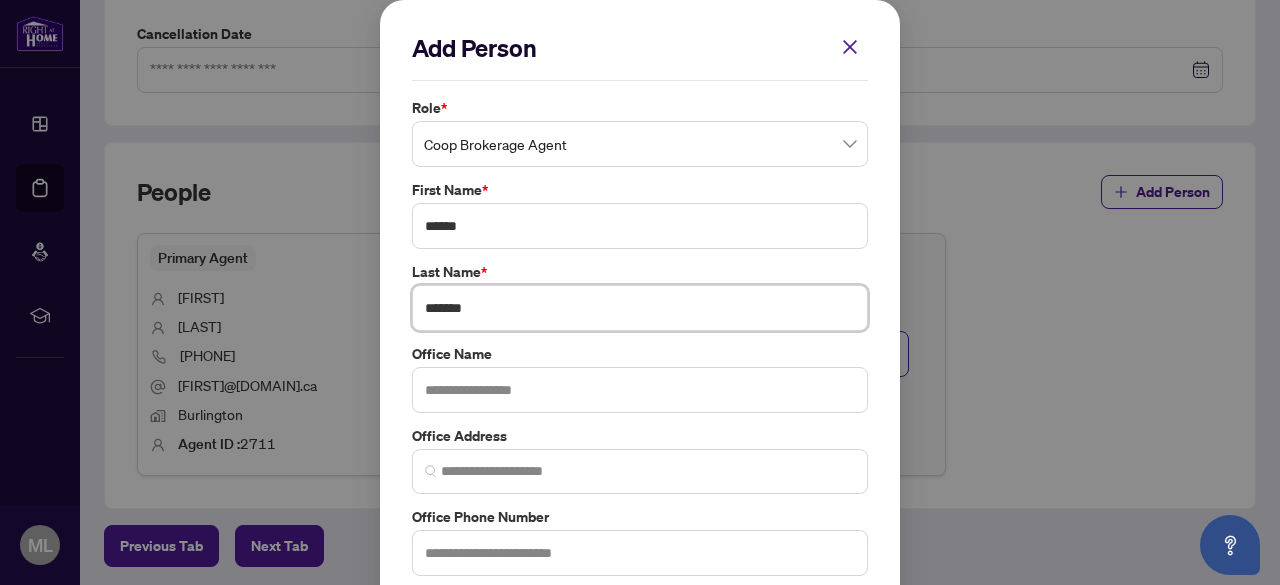 type on "*******" 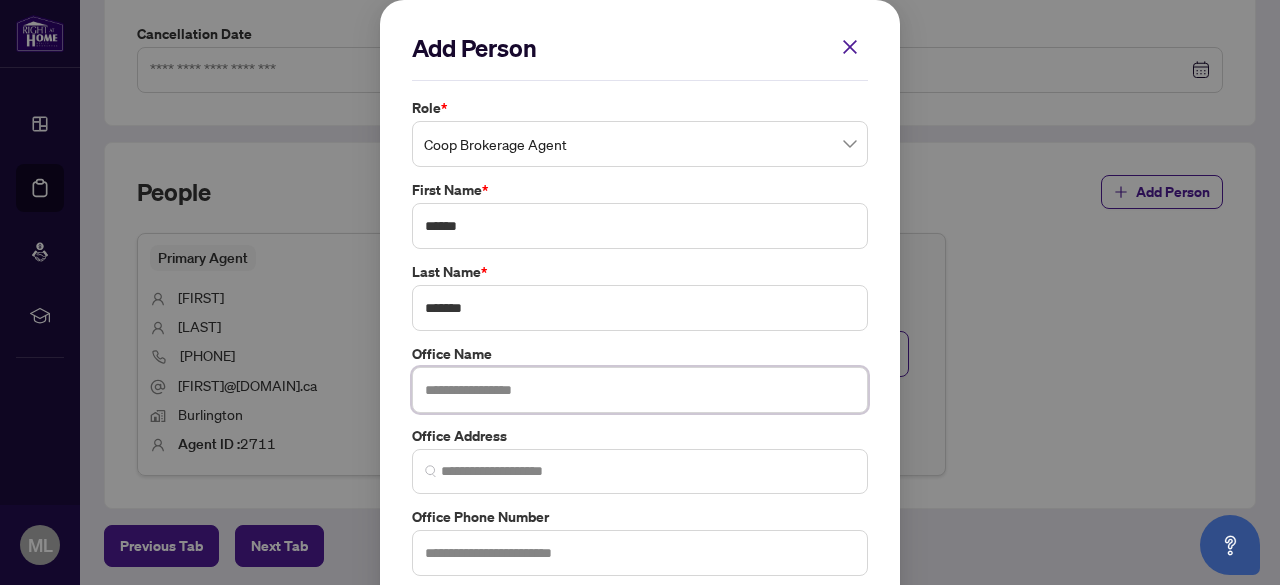 click at bounding box center [640, 390] 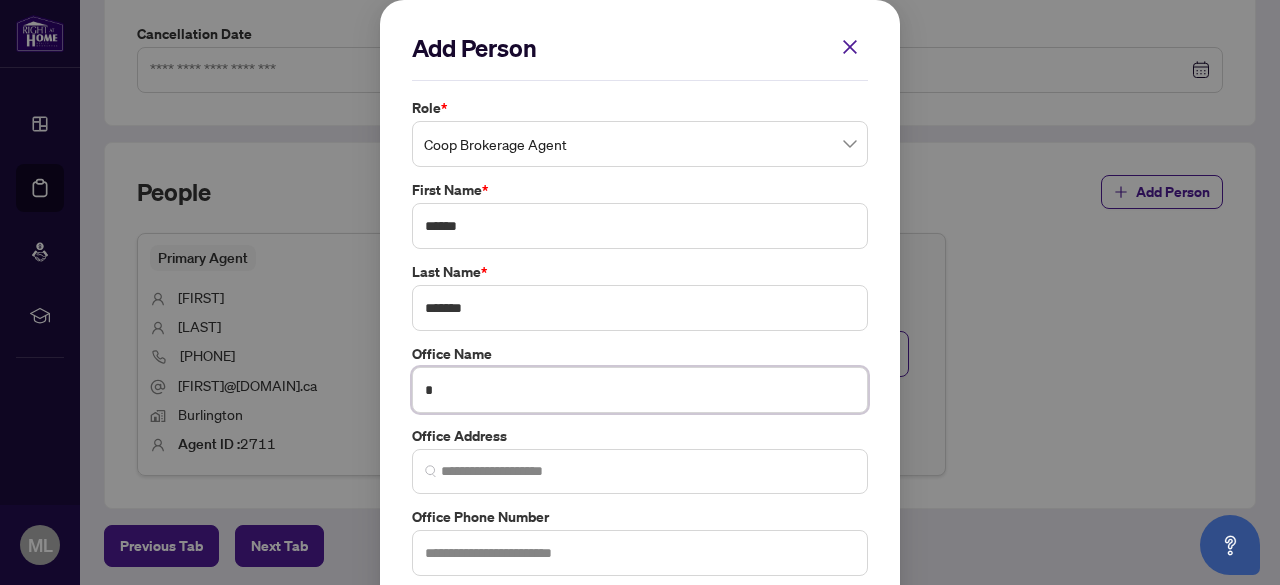 click on "*" at bounding box center [640, 390] 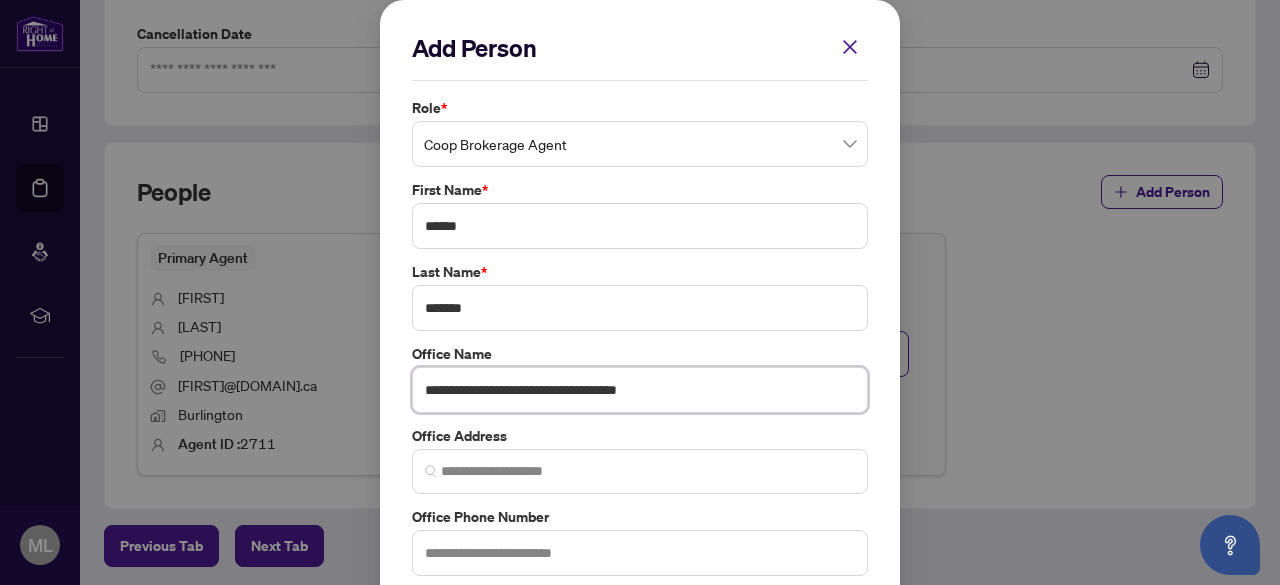type on "**********" 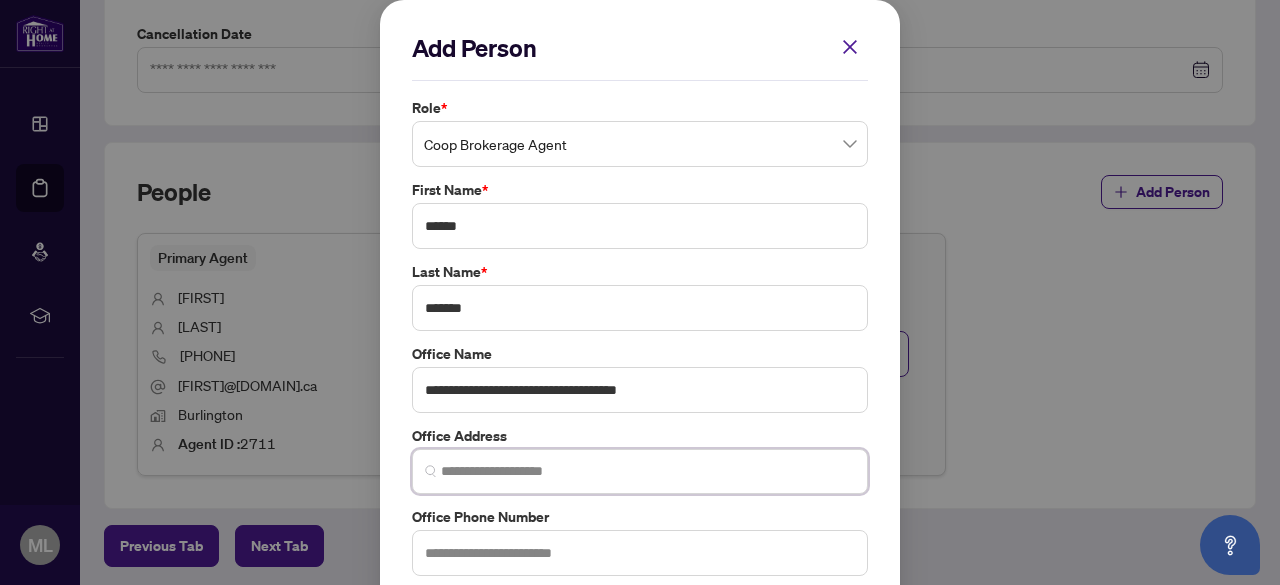 click at bounding box center (648, 471) 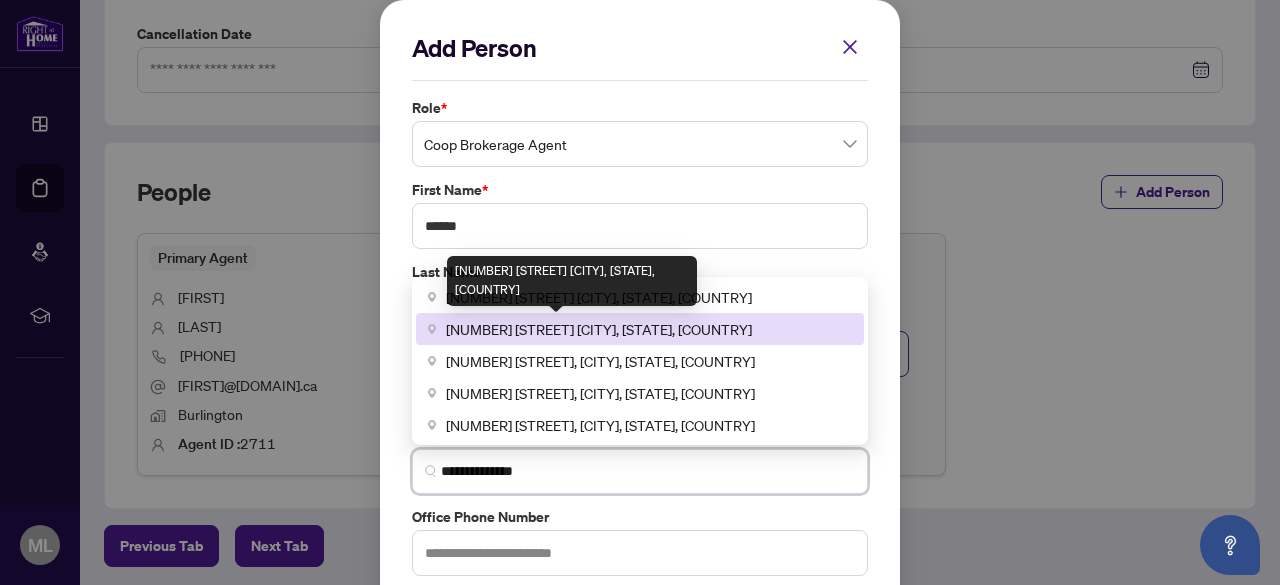 click on "[NUMBER] [STREET] [CITY], [STATE], [COUNTRY]" at bounding box center [599, 329] 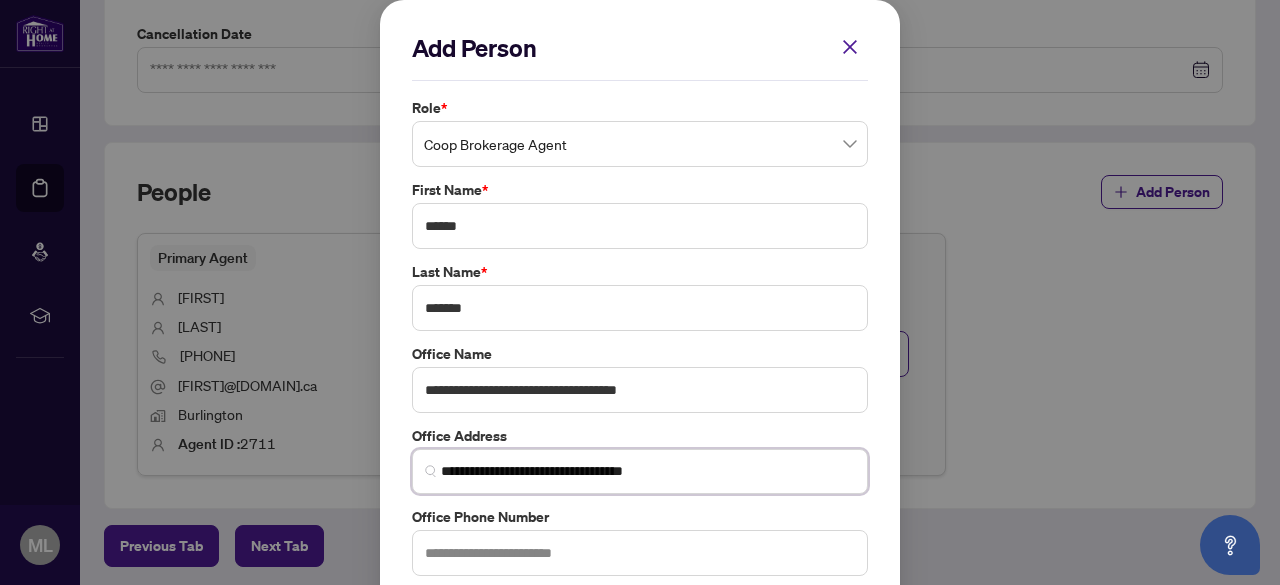 type on "**********" 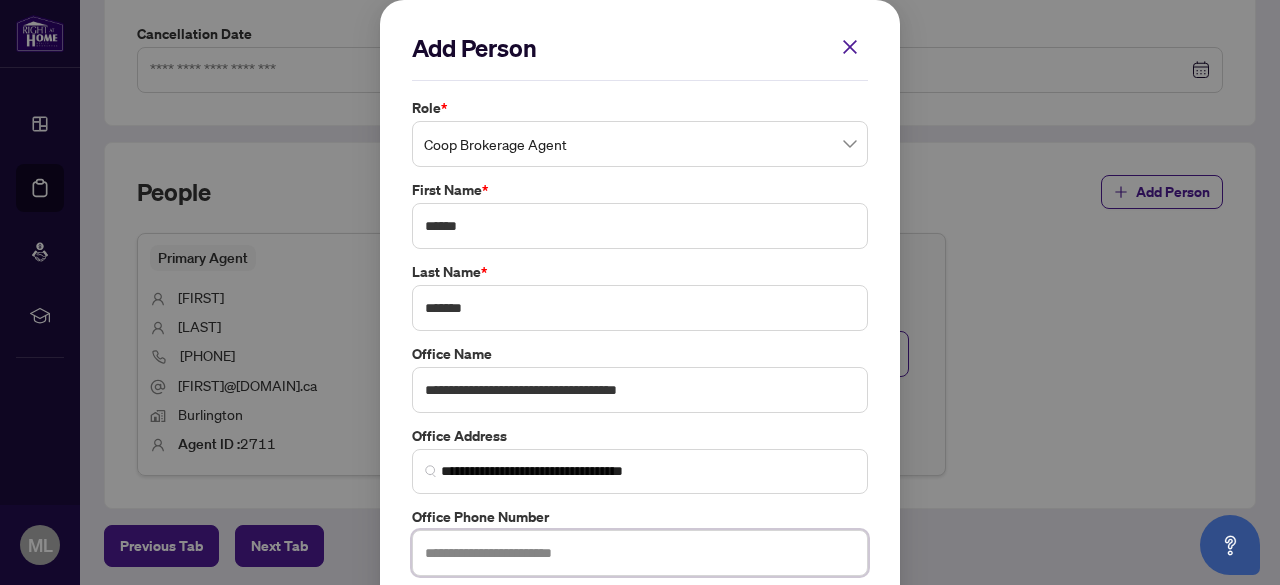 click at bounding box center [640, 553] 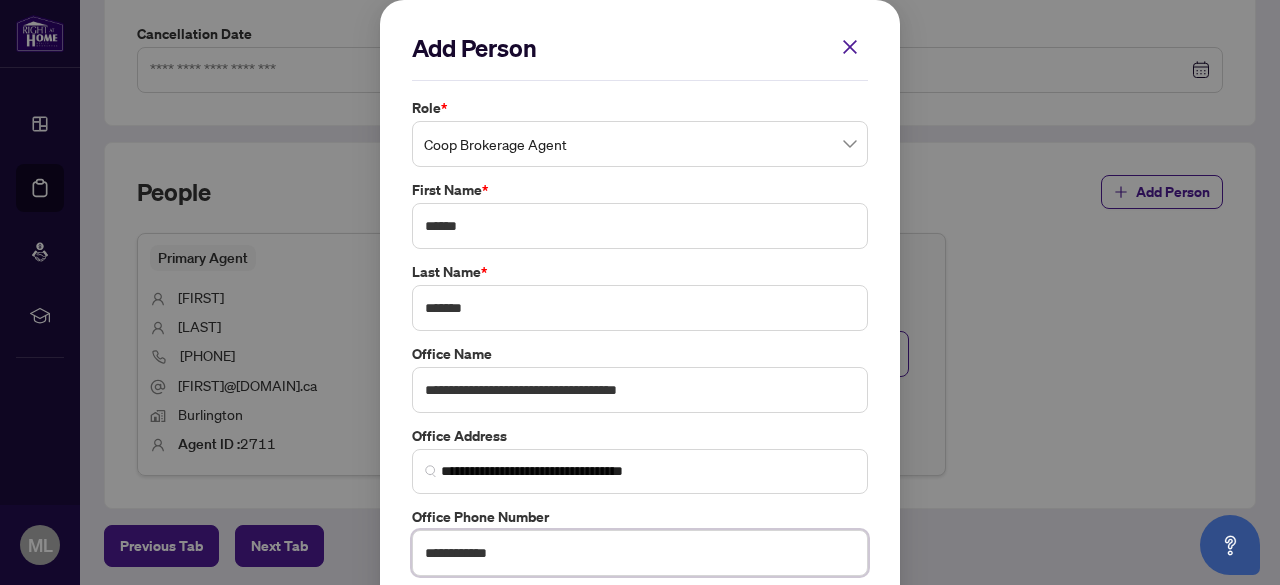 scroll, scrollTop: 188, scrollLeft: 0, axis: vertical 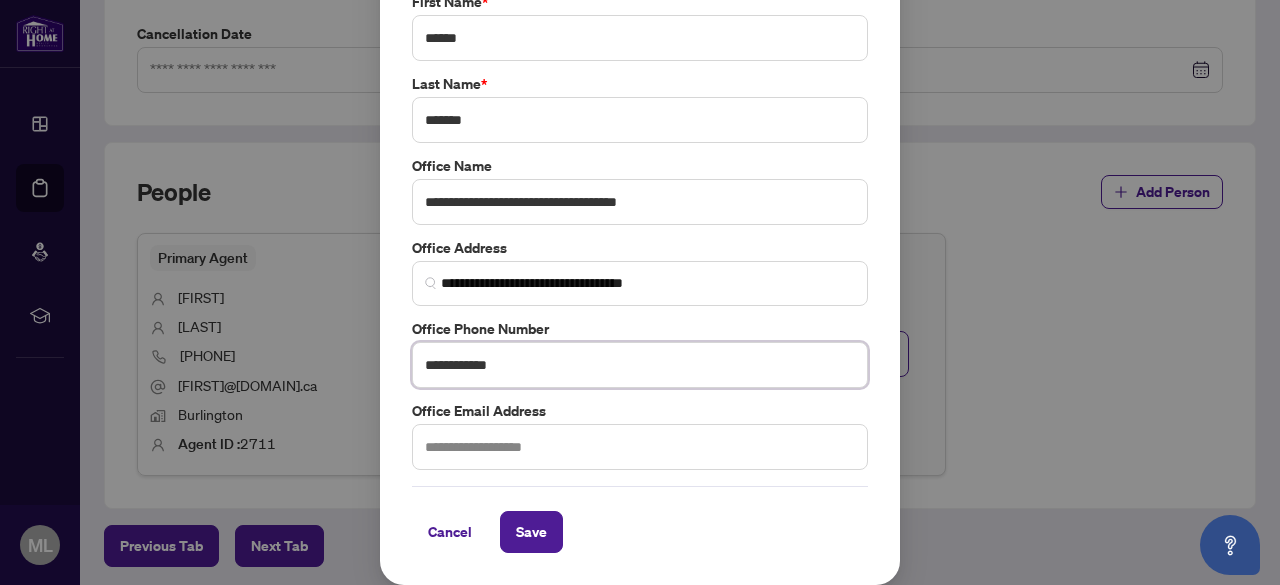 type on "**********" 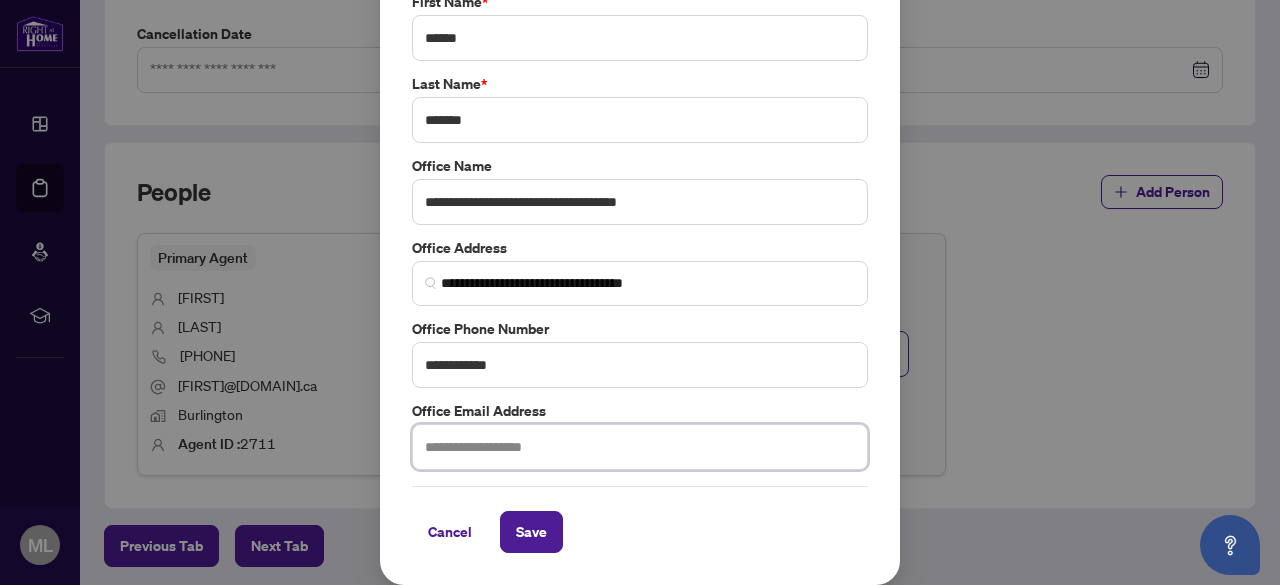 click at bounding box center [640, 447] 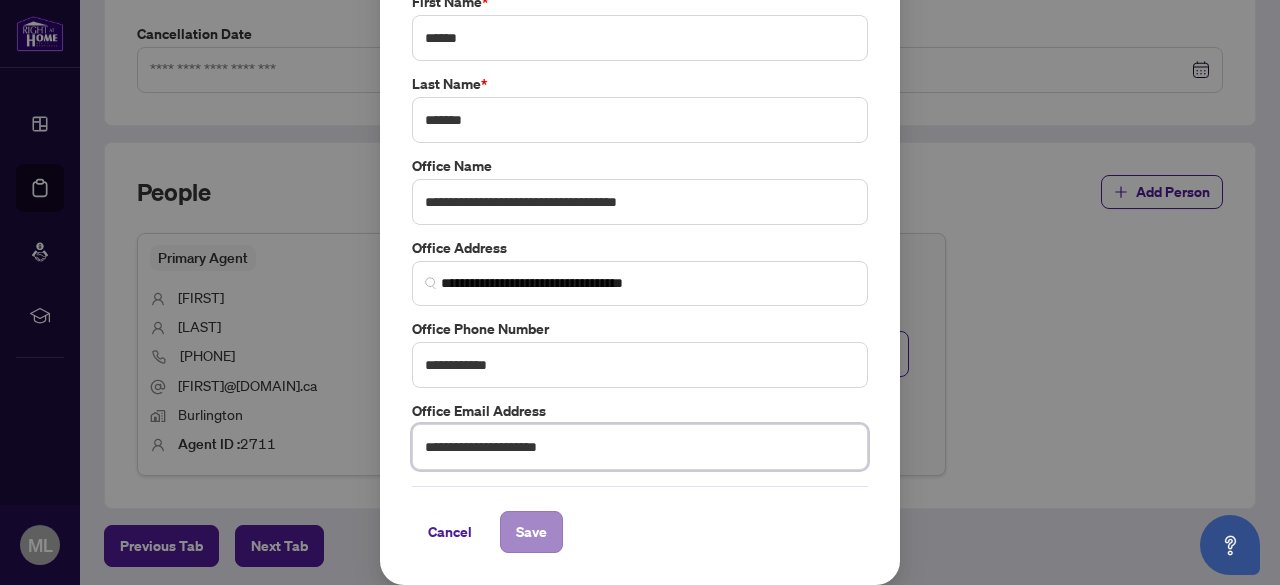 type on "**********" 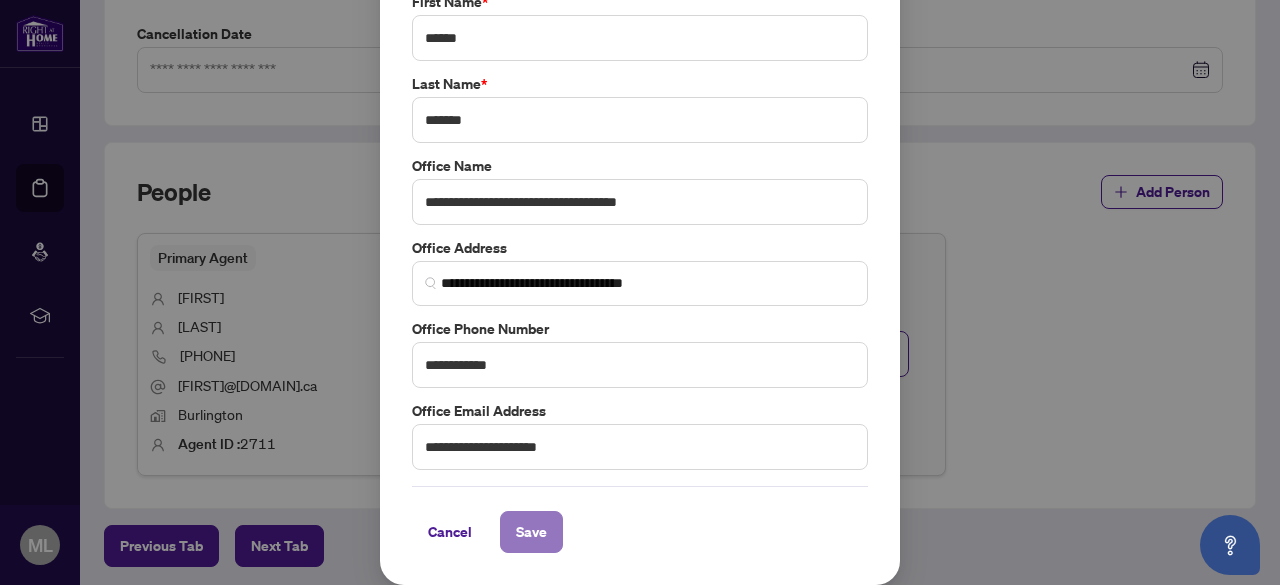 click on "Save" at bounding box center [531, 532] 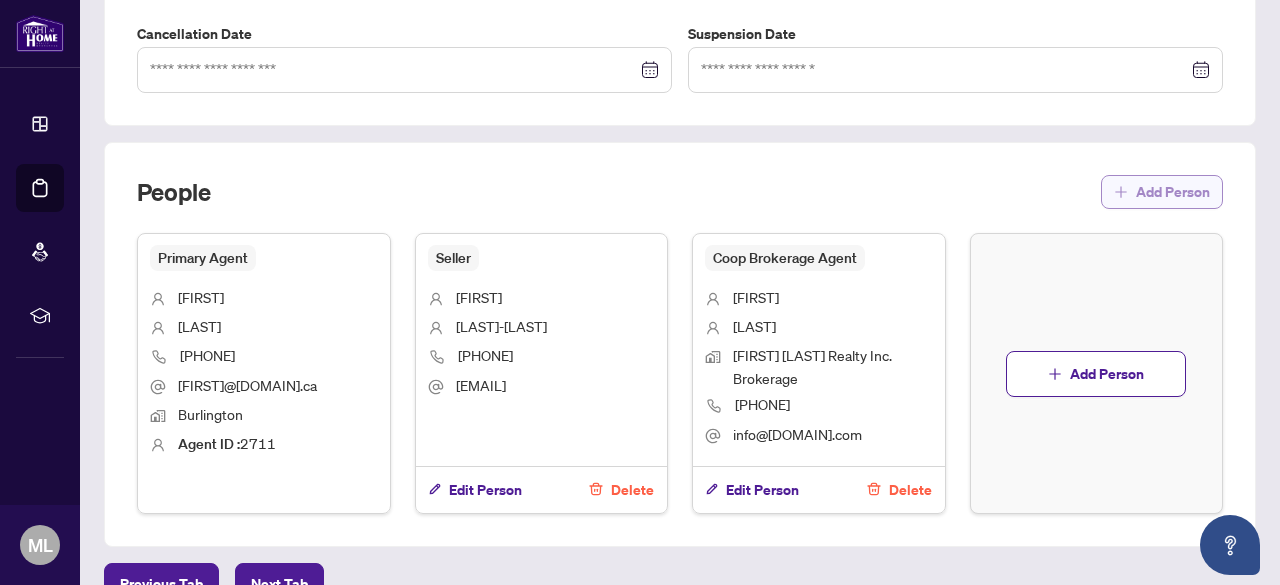 click on "Add Person" at bounding box center (1173, 192) 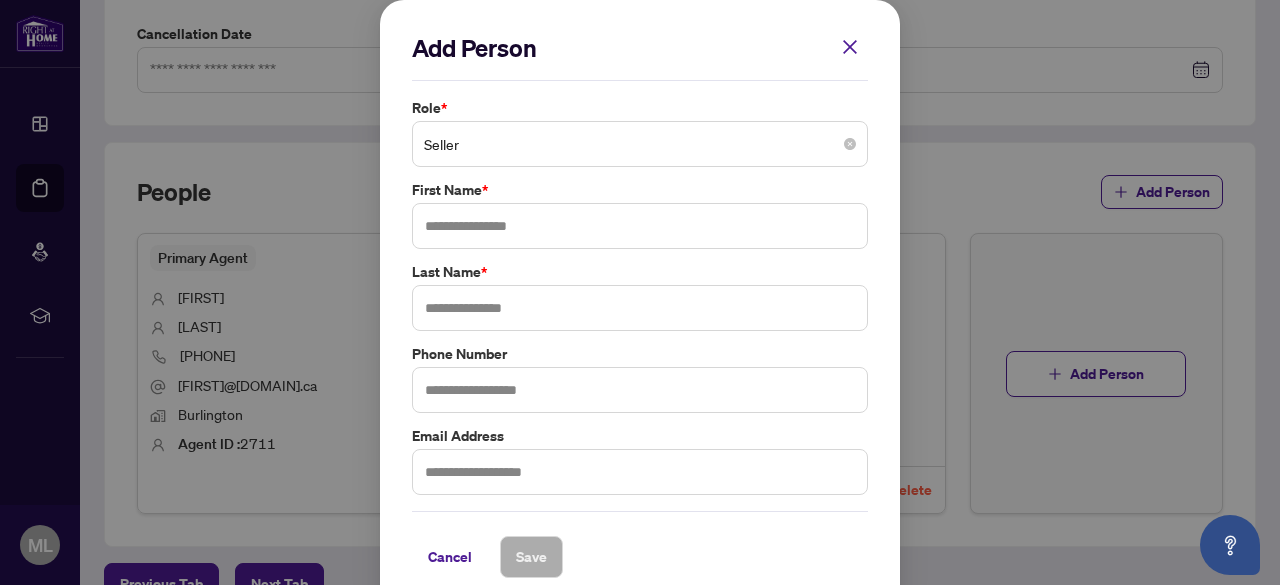 click on "Seller" at bounding box center (640, 144) 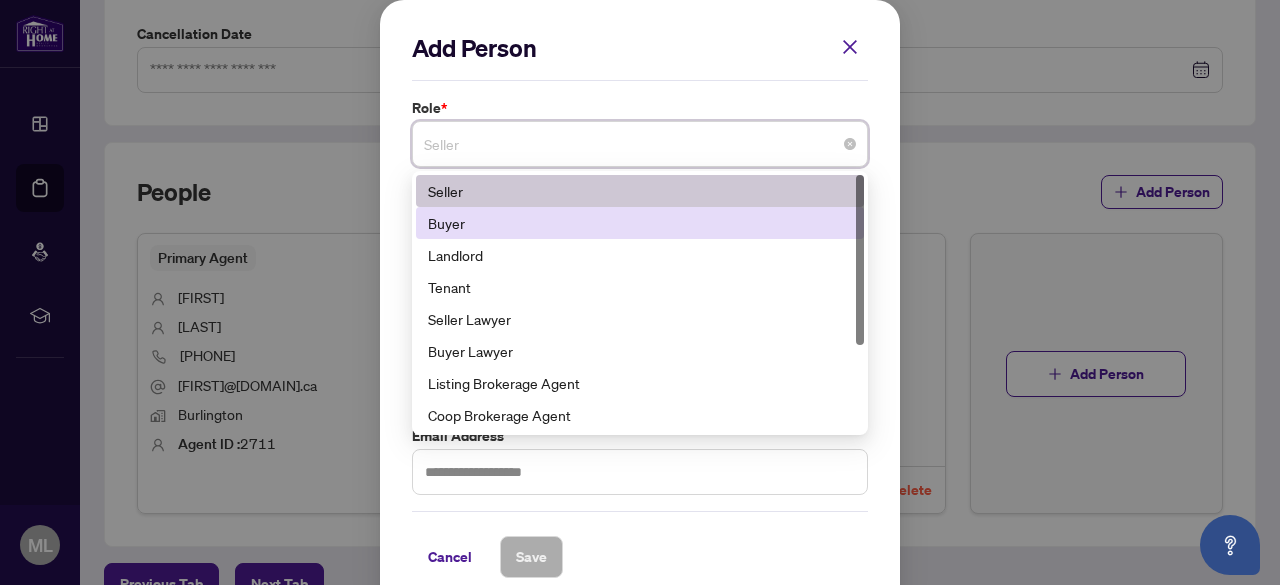 click on "Buyer" at bounding box center [640, 223] 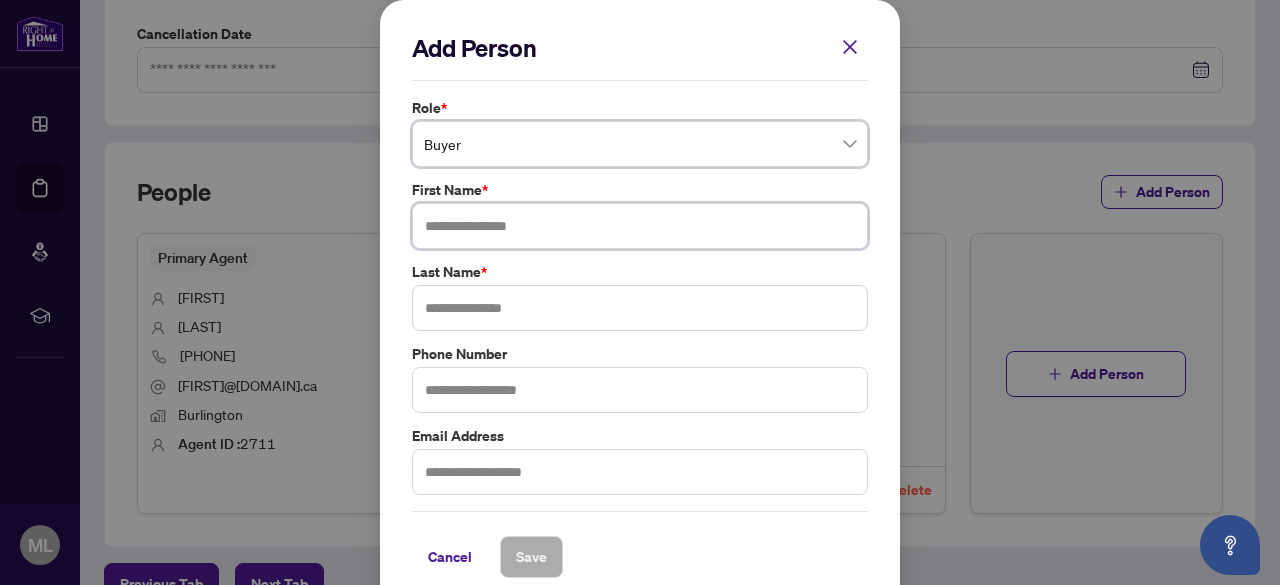 click at bounding box center [640, 226] 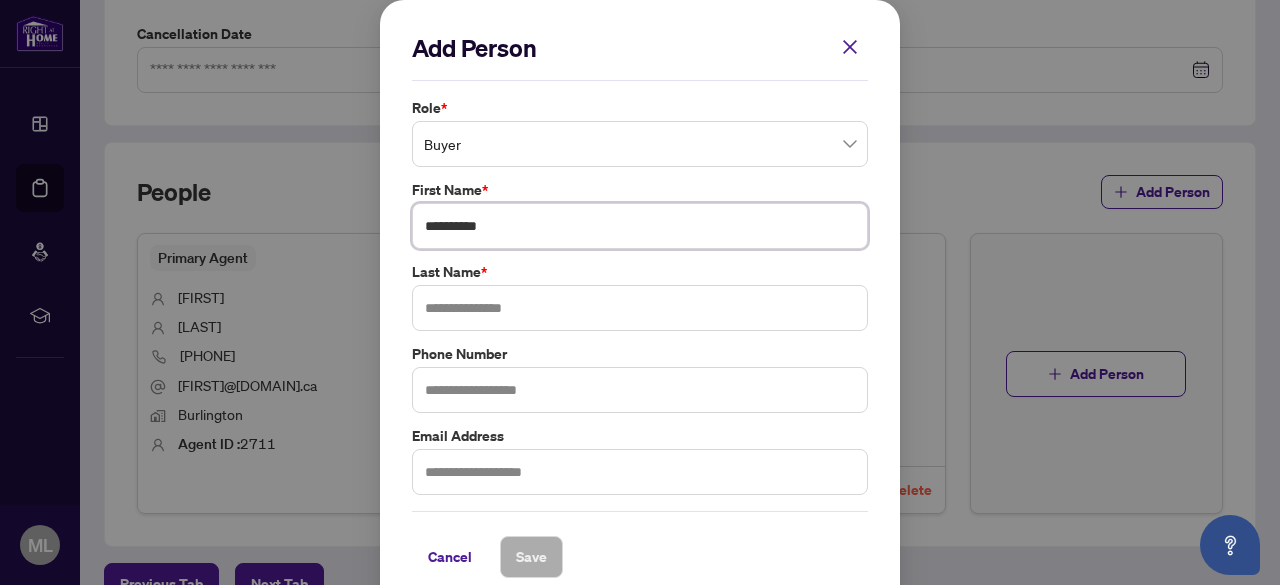type on "*********" 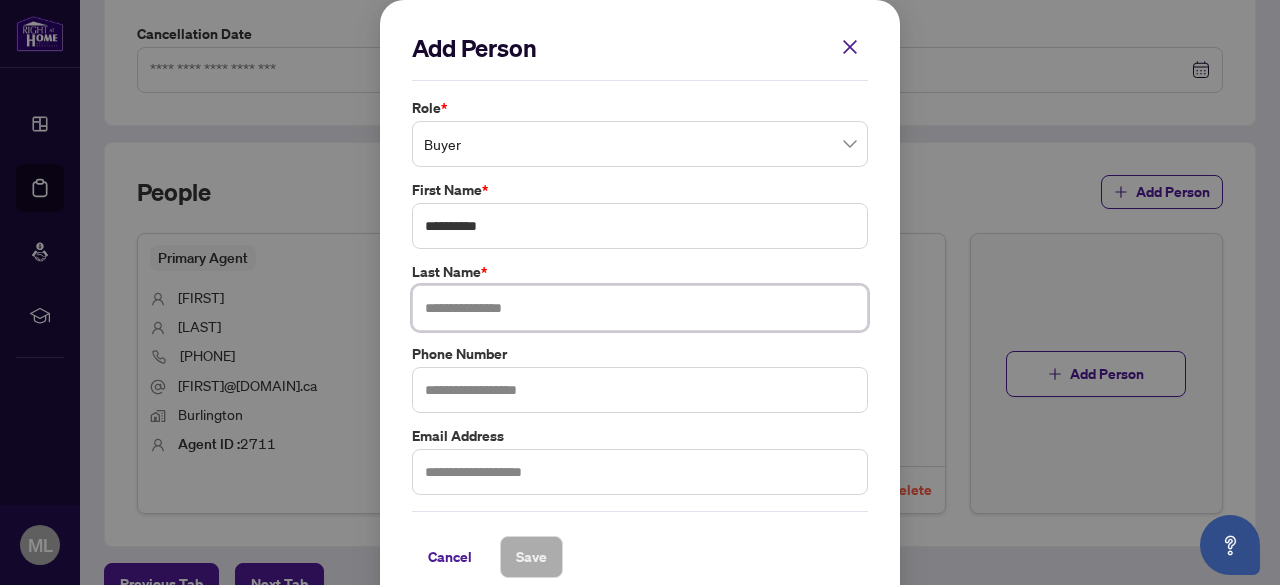 click at bounding box center (640, 308) 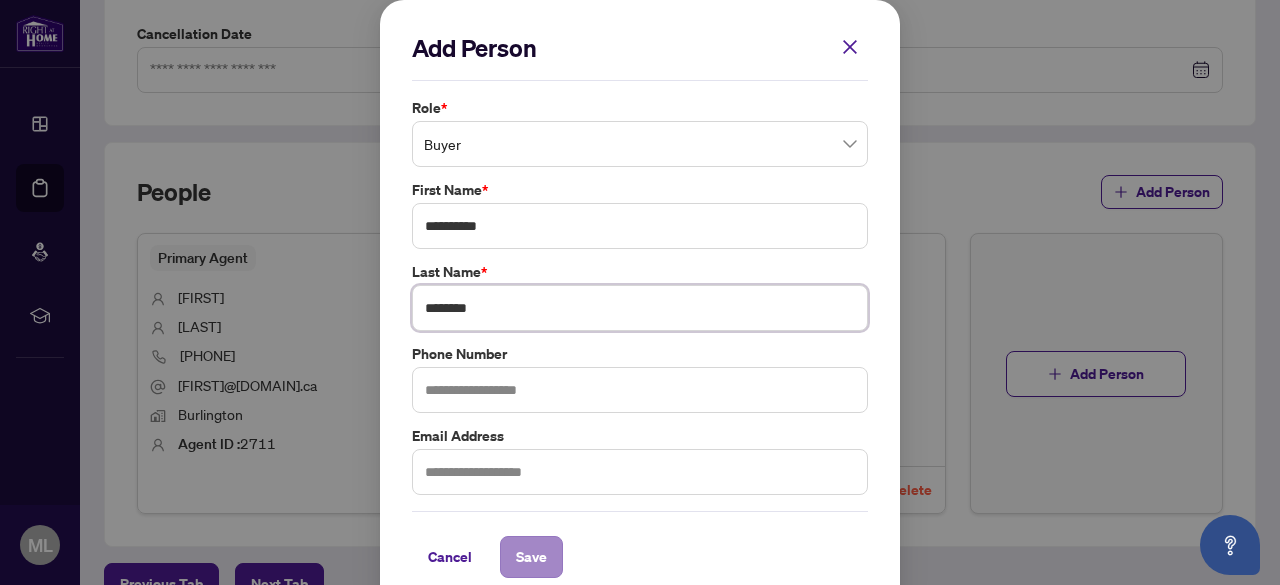 type on "********" 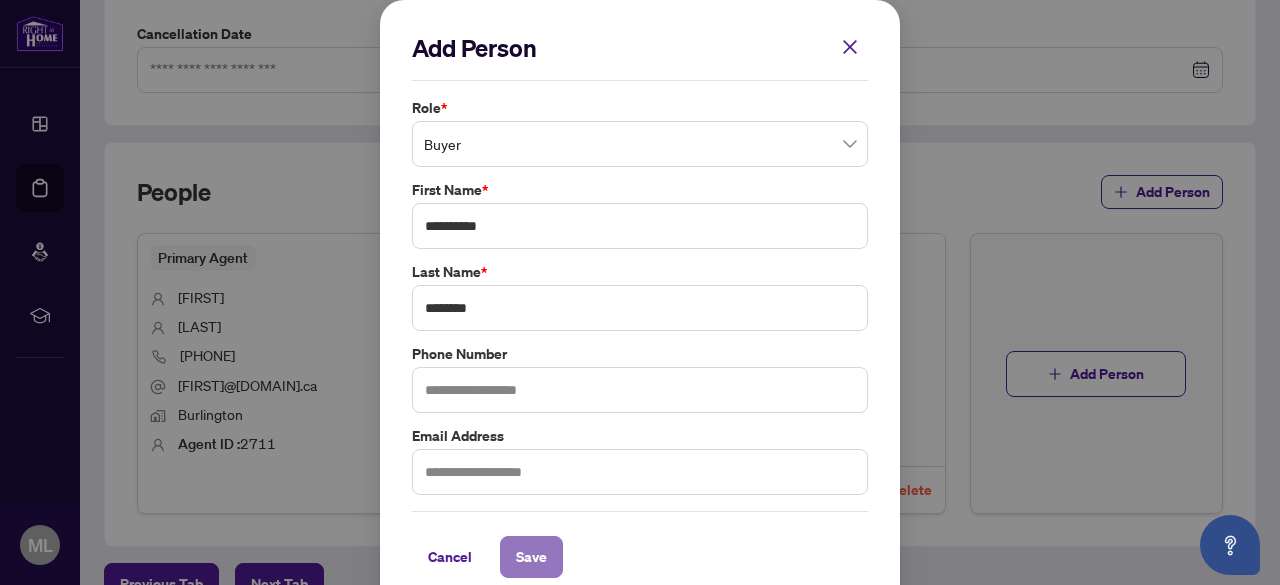 click on "Save" at bounding box center (531, 557) 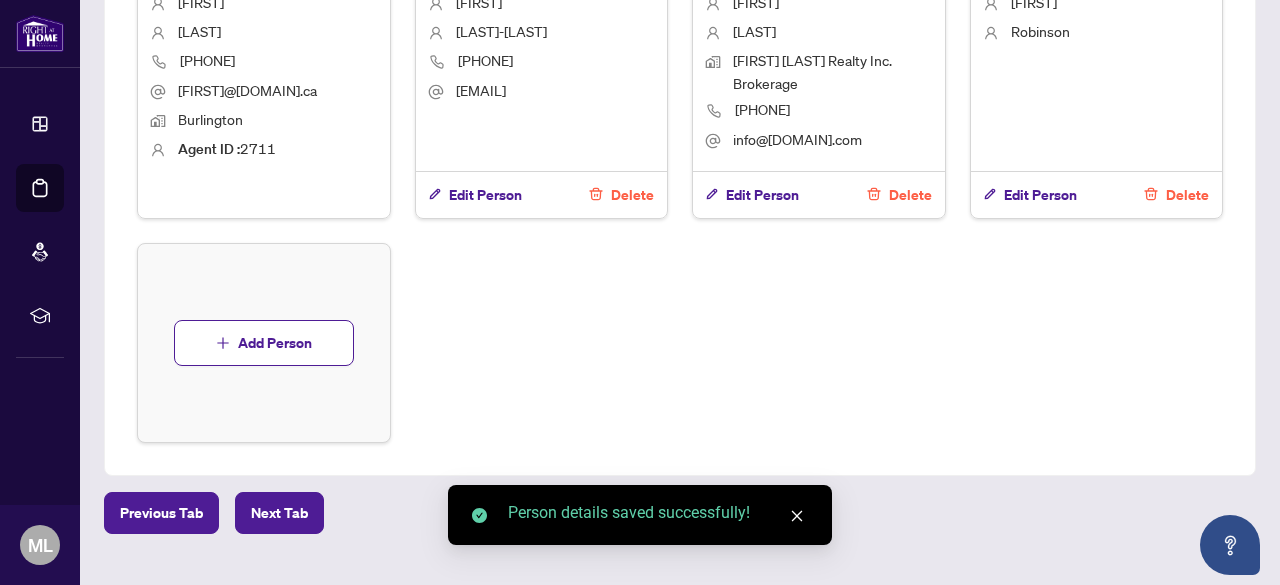 scroll, scrollTop: 936, scrollLeft: 0, axis: vertical 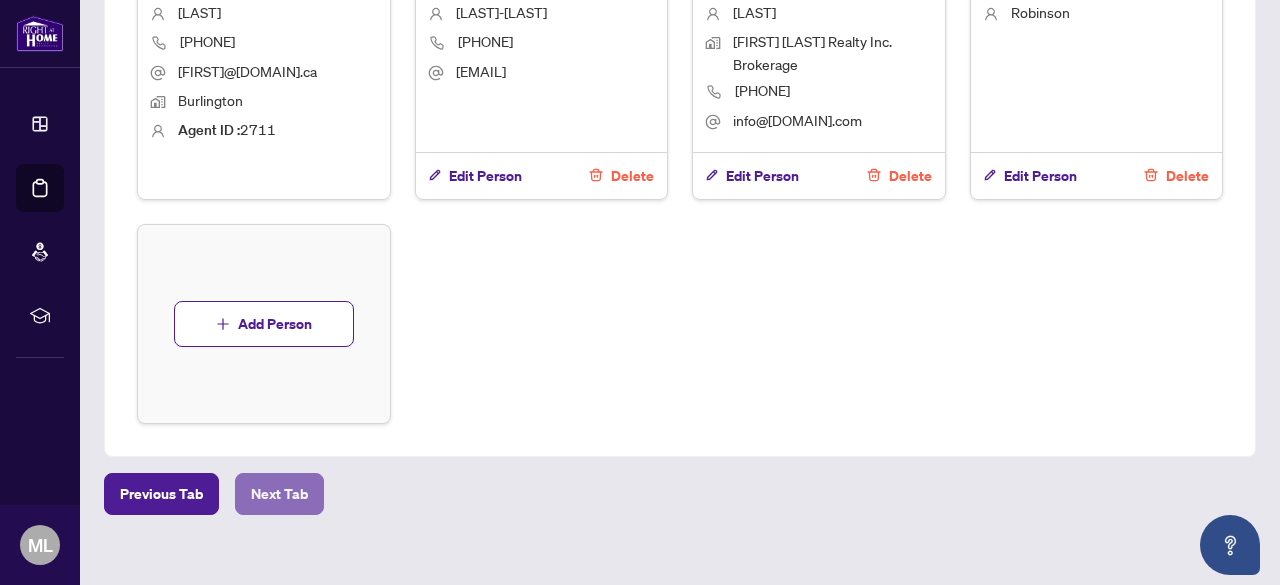click on "Next Tab" at bounding box center [279, 494] 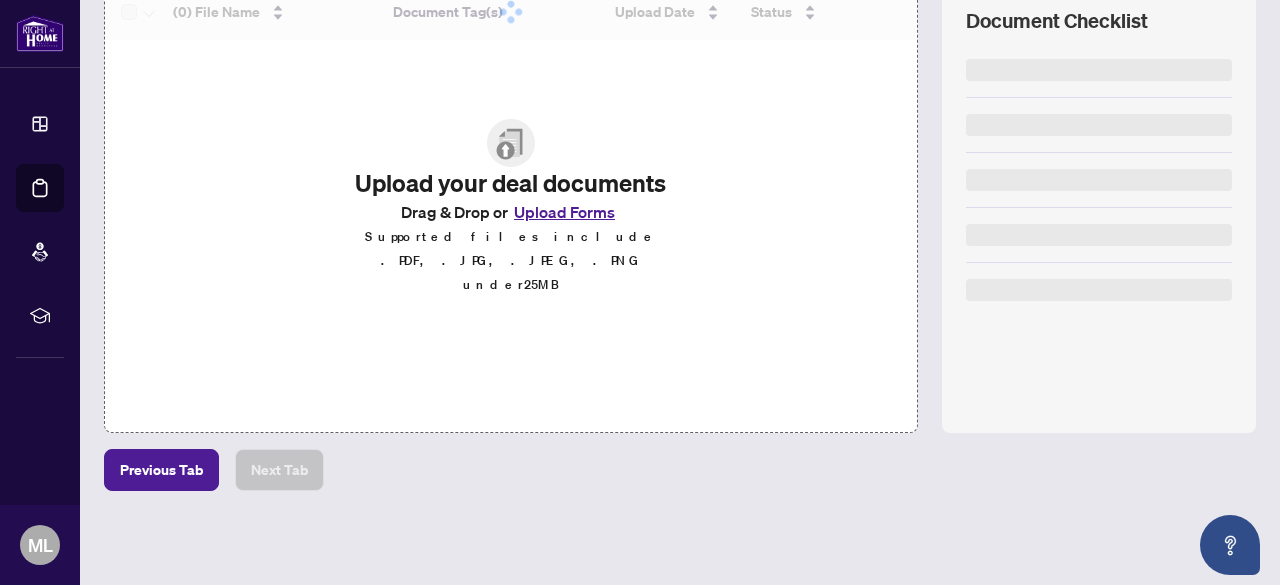 scroll, scrollTop: 0, scrollLeft: 0, axis: both 